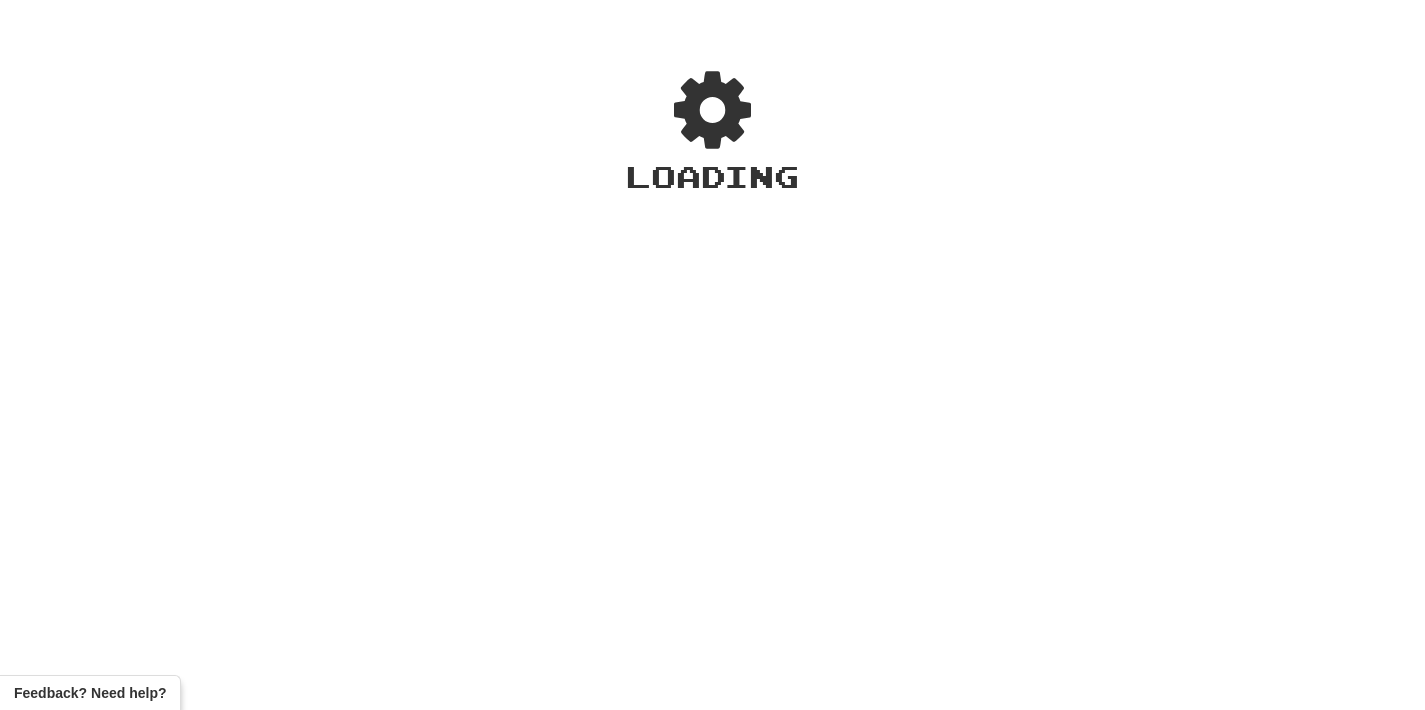 scroll, scrollTop: 0, scrollLeft: 0, axis: both 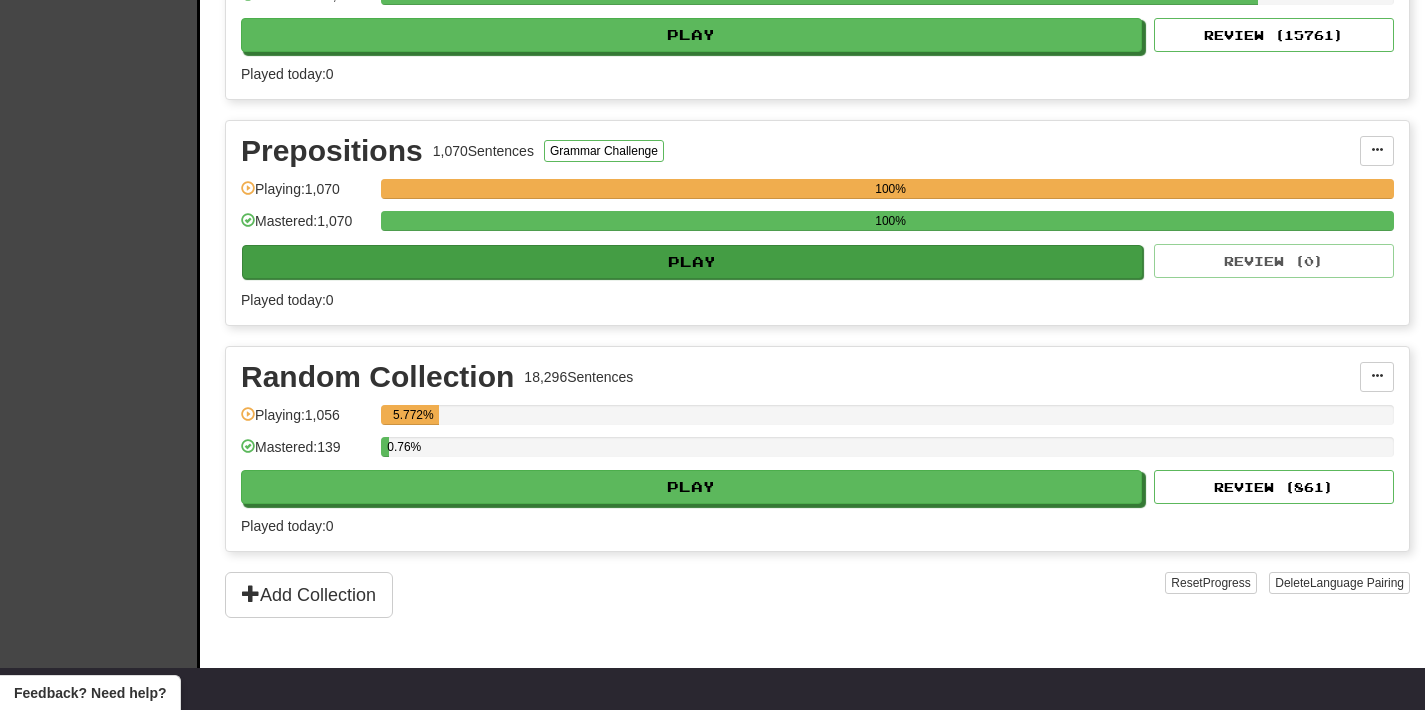 click on "Play" at bounding box center (692, 262) 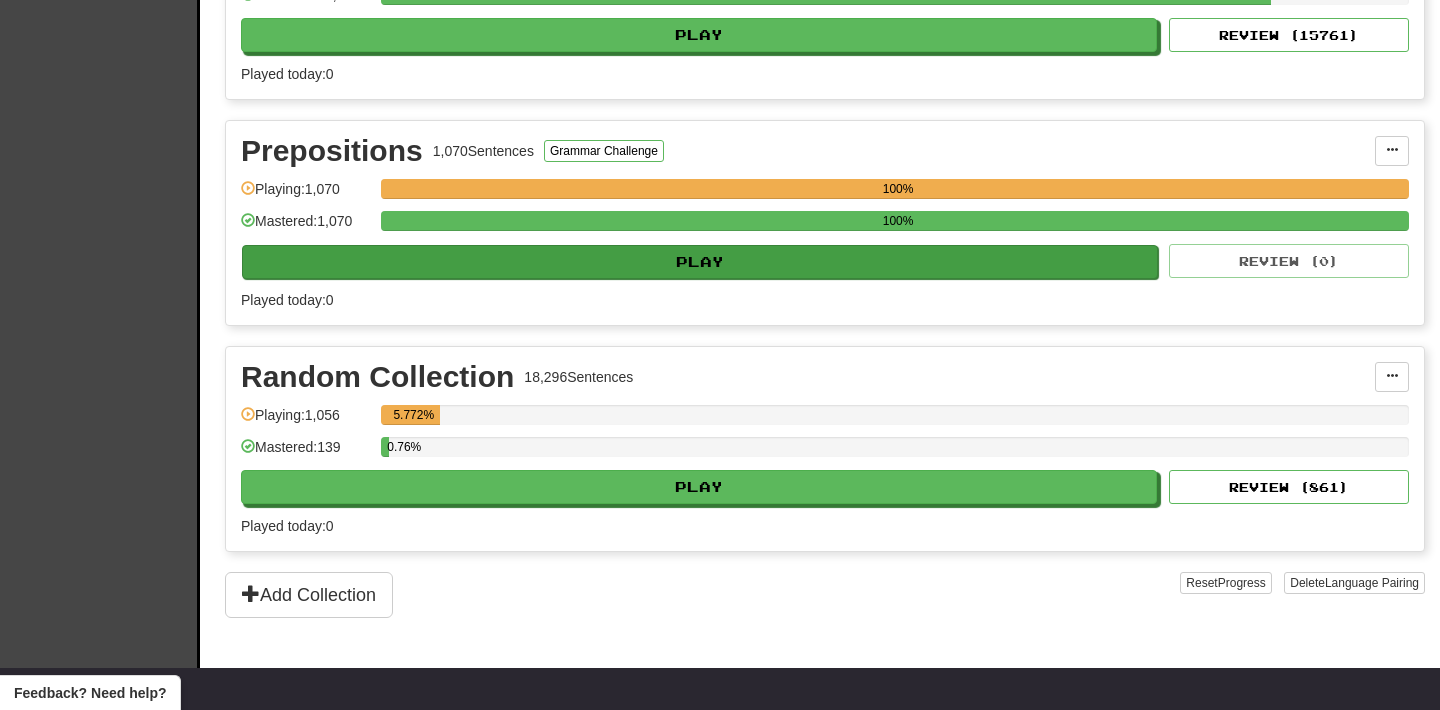 select on "**" 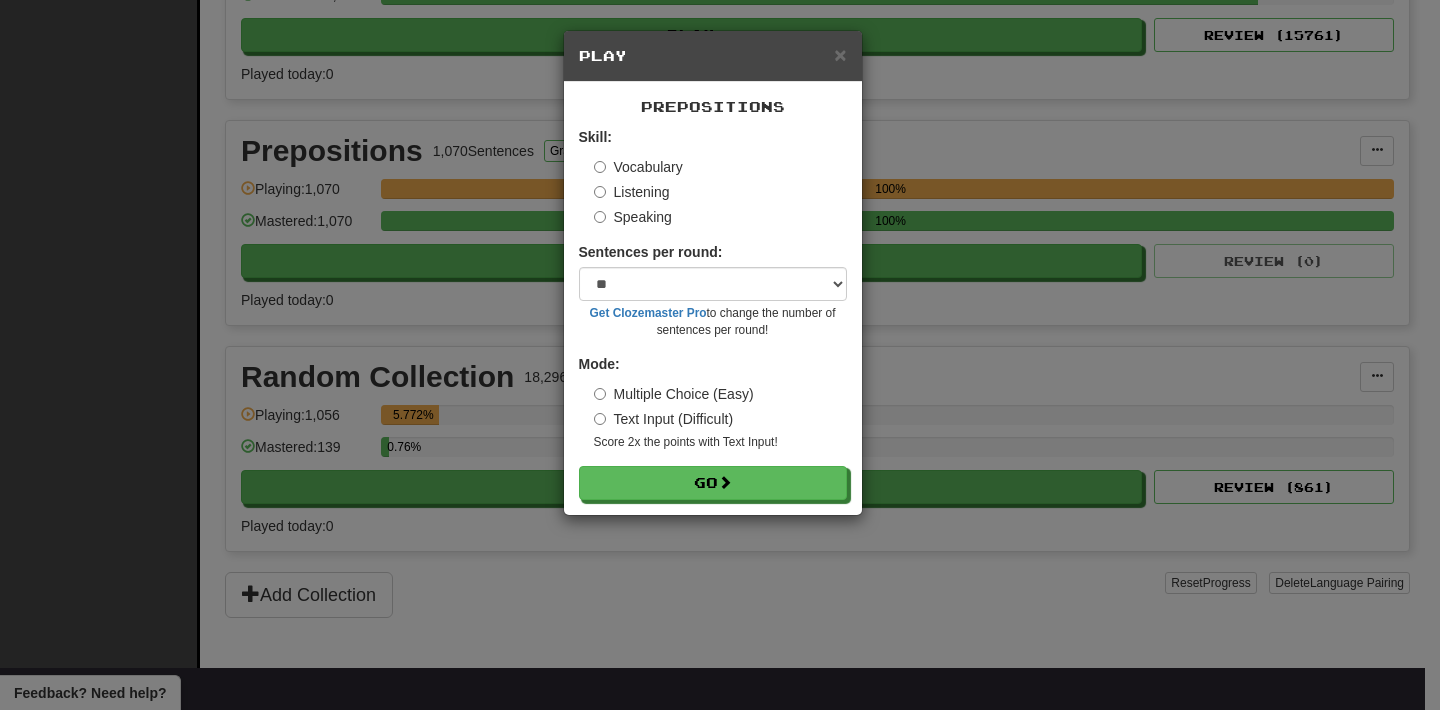 click on "Listening" at bounding box center (632, 192) 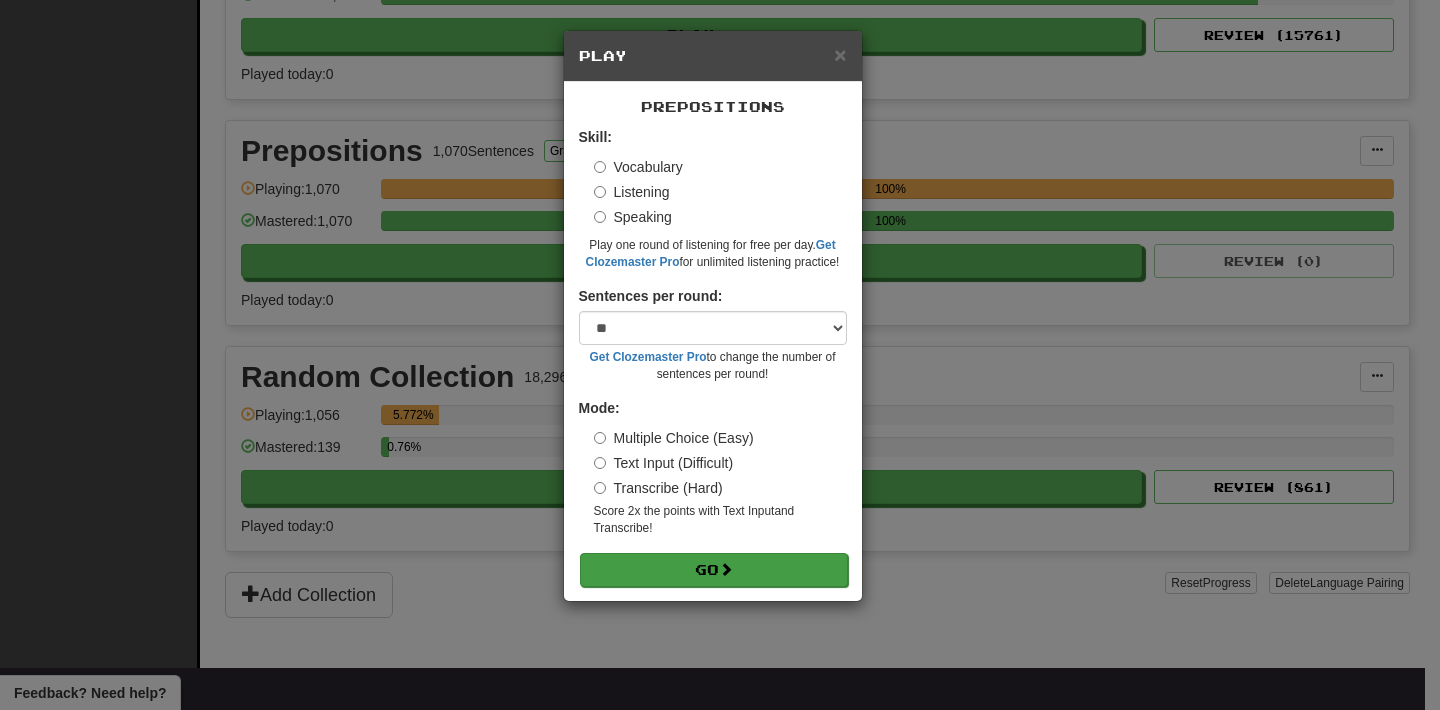 click on "Go" at bounding box center (714, 570) 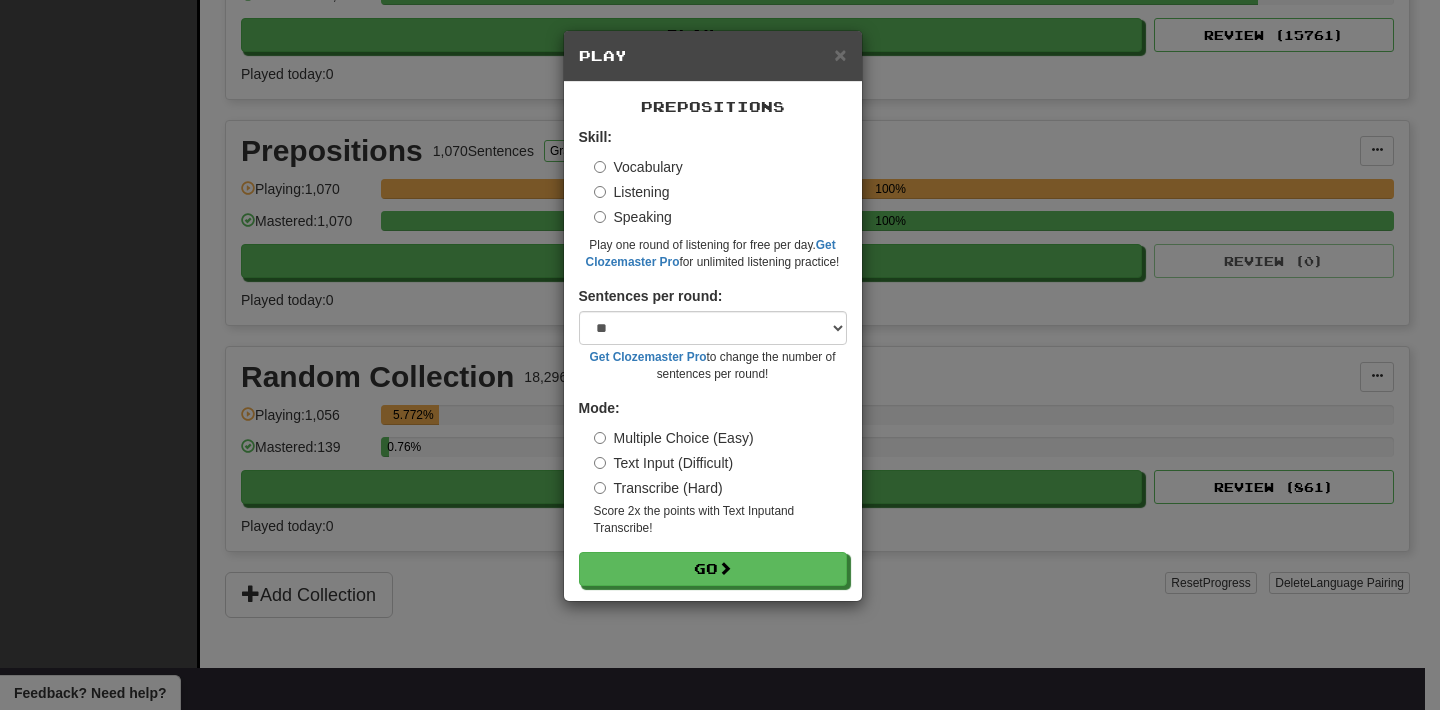 click on "× Play Prepositions Skill: Vocabulary Listening Speaking Play one round of listening for free per day.  Get Clozemaster Pro  for unlimited listening practice! Sentences per round: * ** ** ** ** ** *** ******** Get Clozemaster Pro  to change the number of sentences per round! Mode: Multiple Choice (Easy) Text Input (Difficult) Transcribe (Hard) Score 2x the points with Text Input  and Transcribe ! Go" at bounding box center (720, 355) 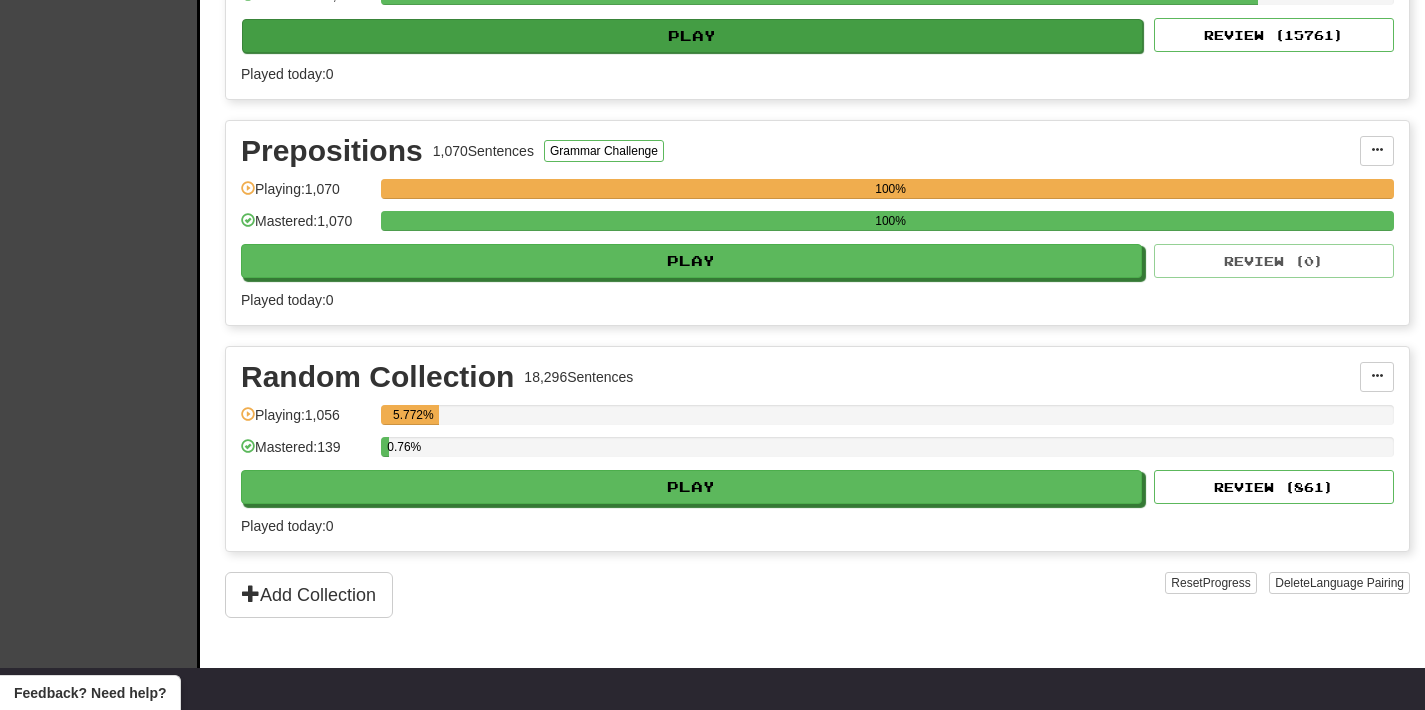 click on "Play" at bounding box center [692, 36] 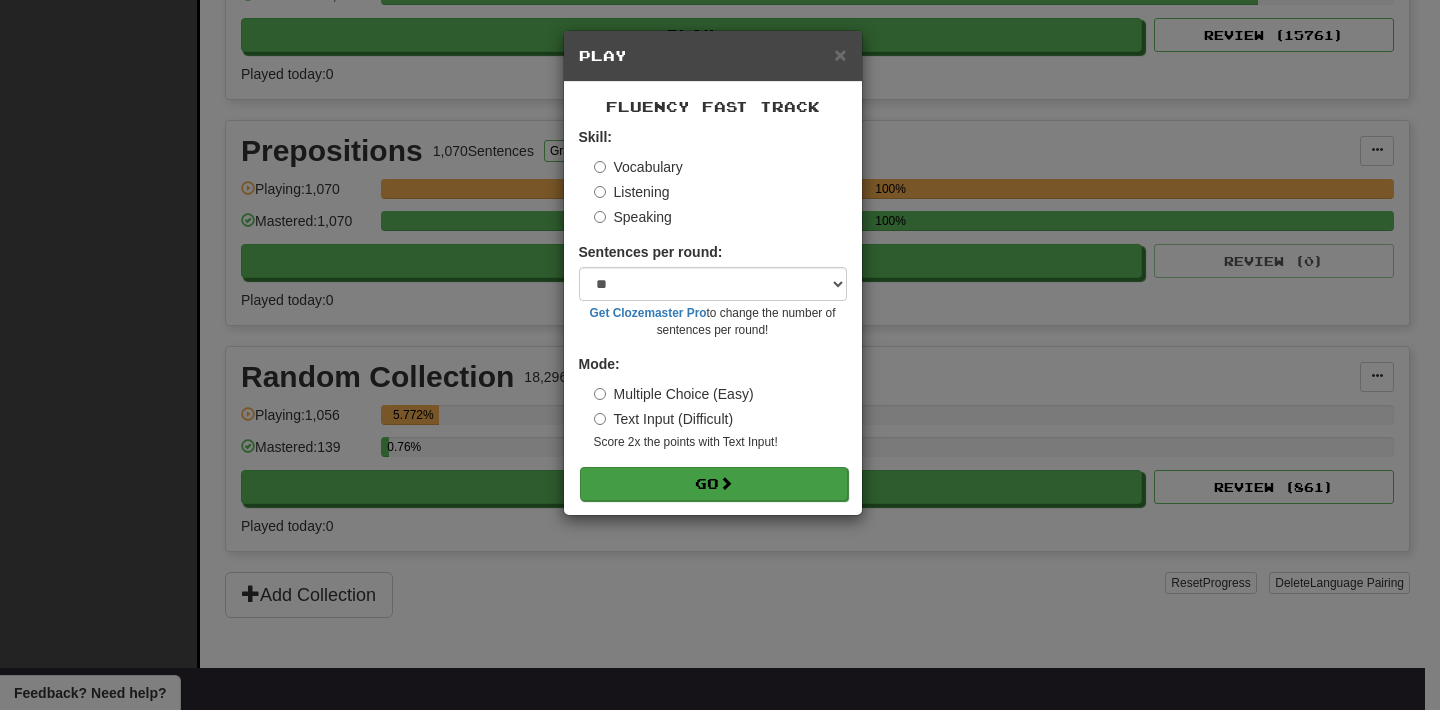 click on "Go" at bounding box center [714, 484] 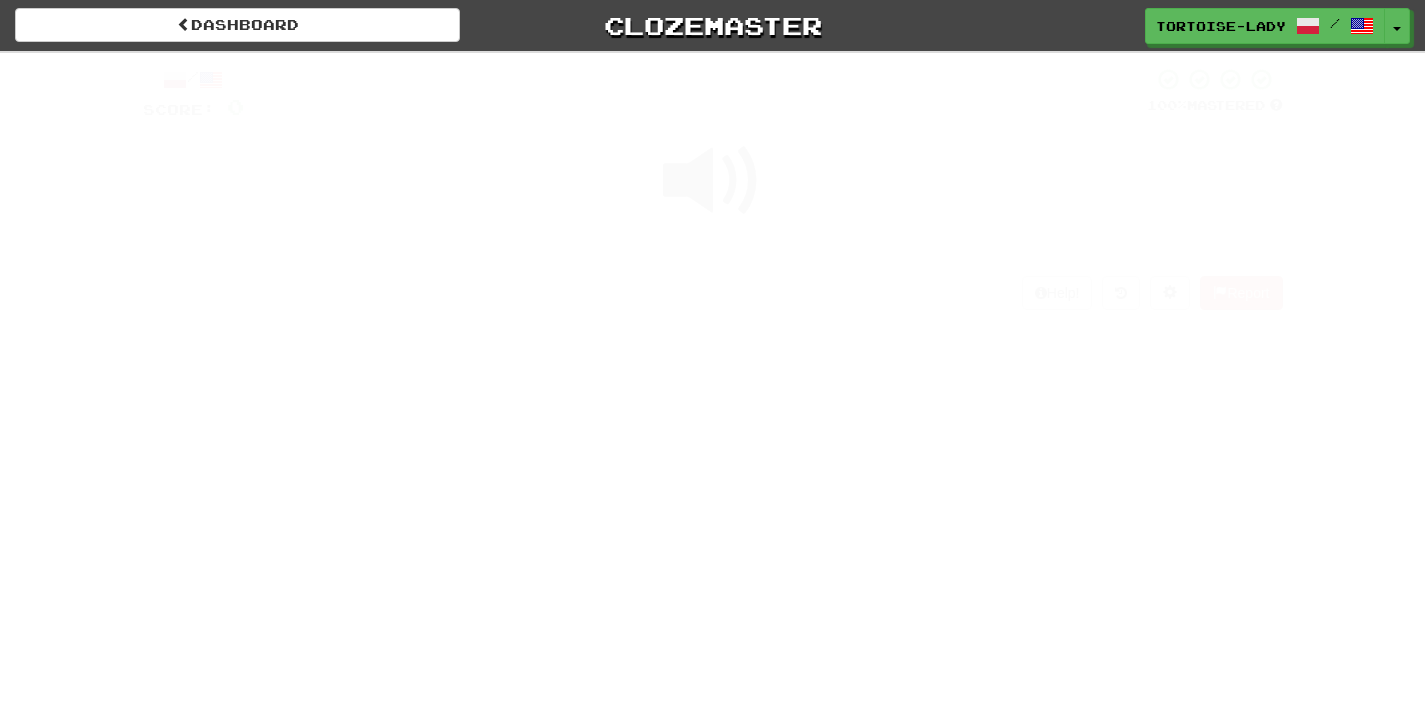 scroll, scrollTop: 0, scrollLeft: 0, axis: both 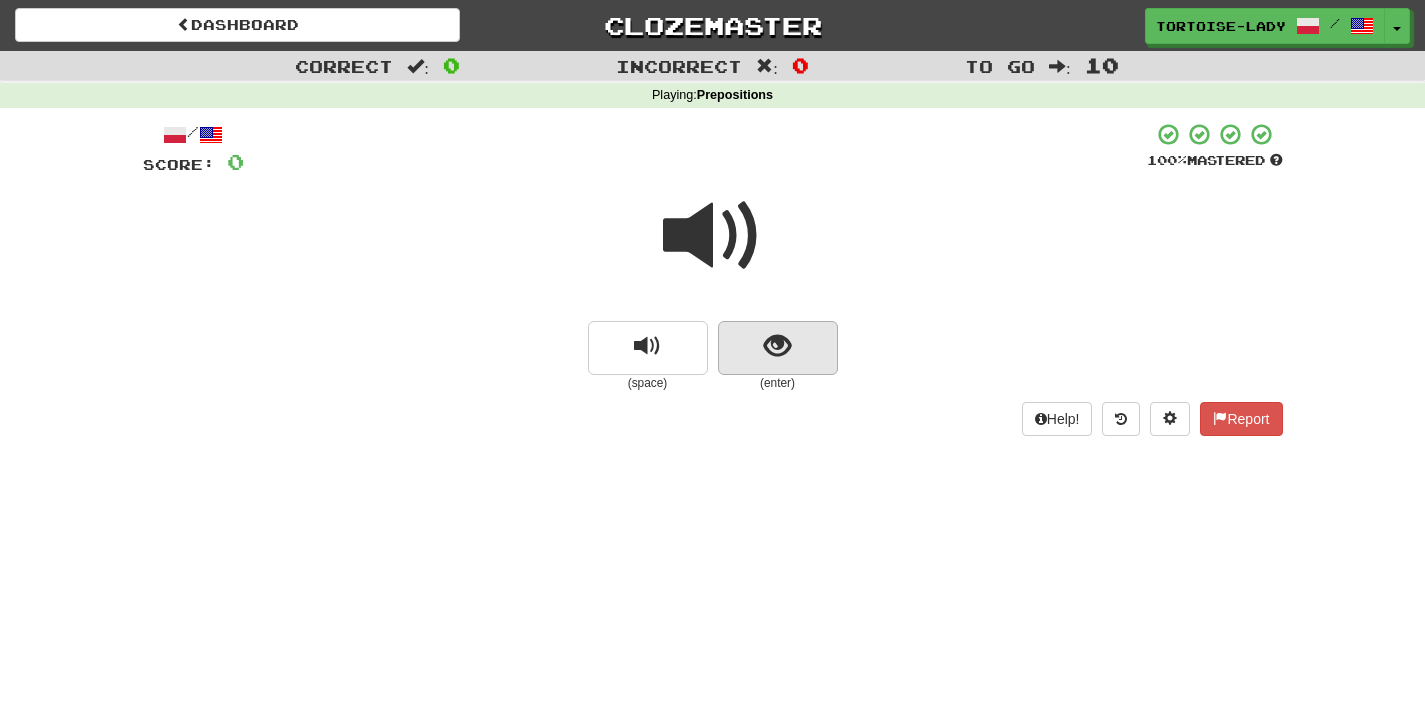 click at bounding box center (777, 346) 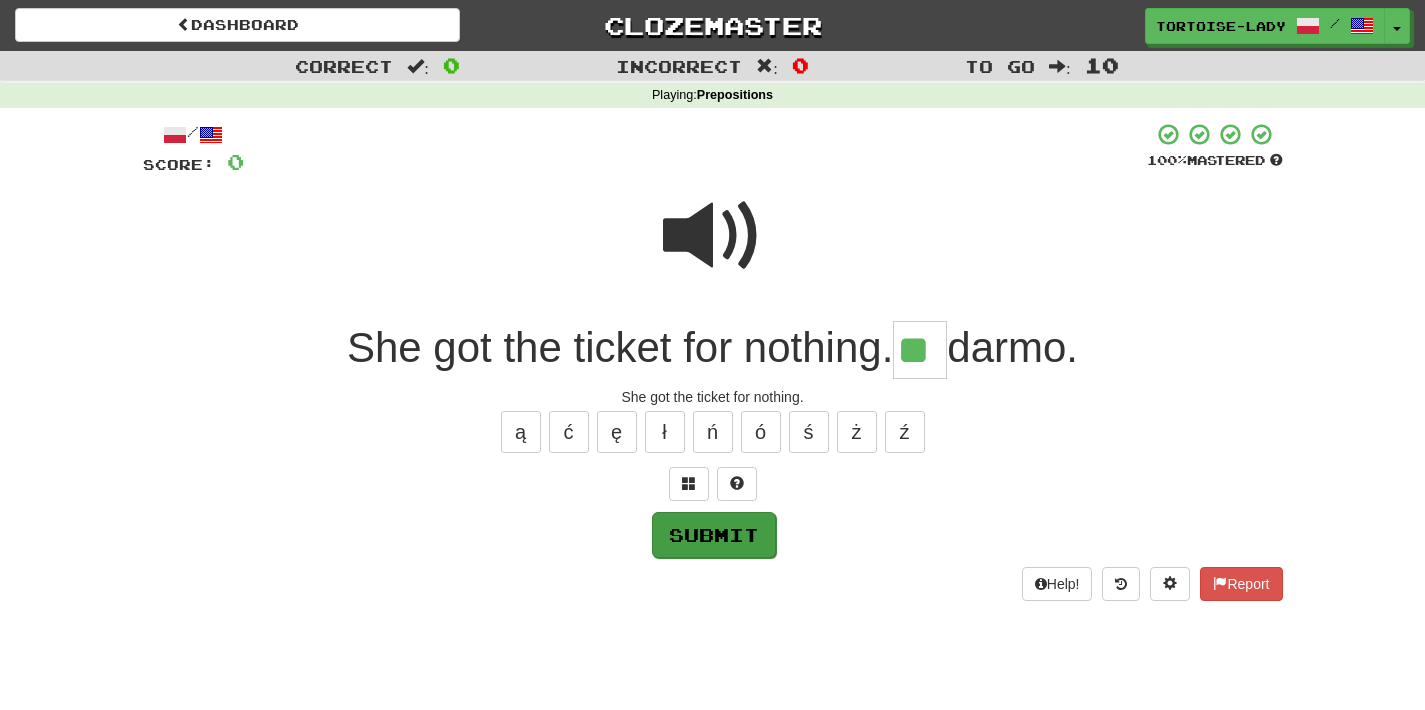 type on "**" 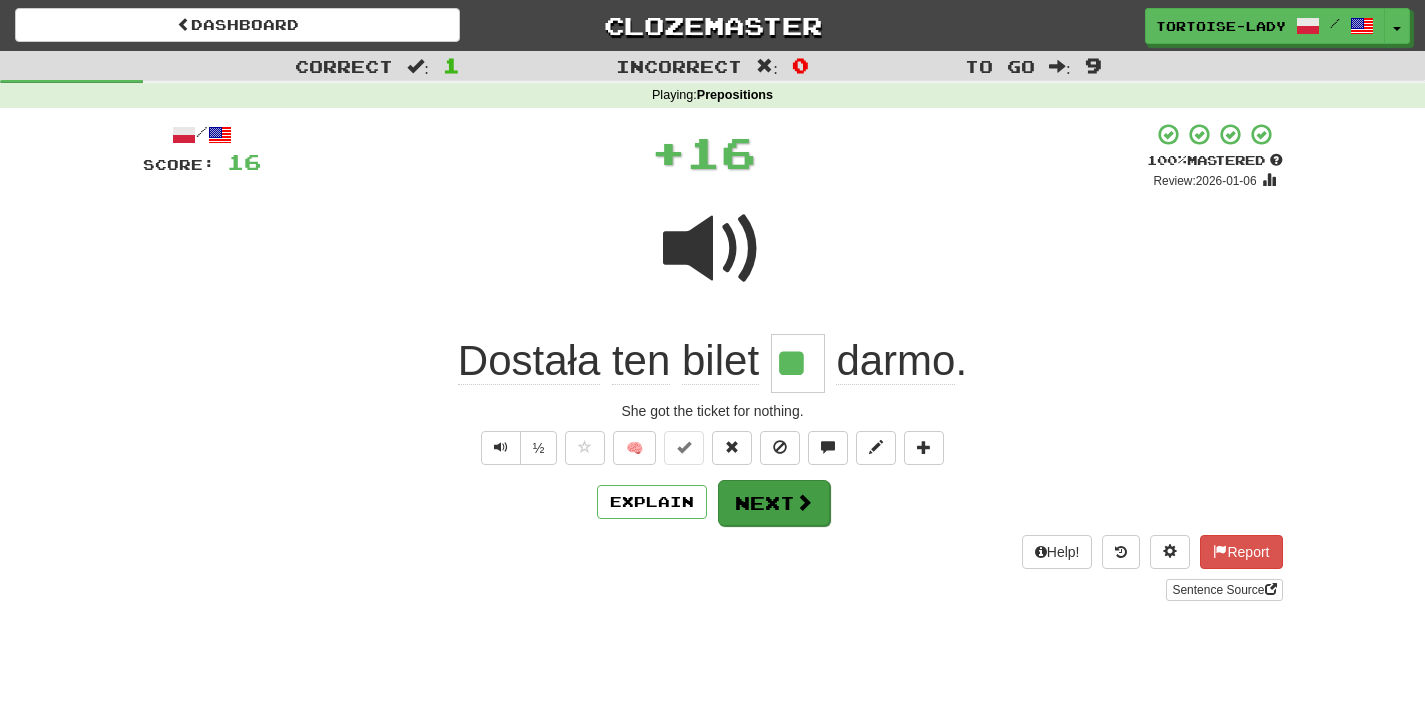 click on "Next" at bounding box center [774, 503] 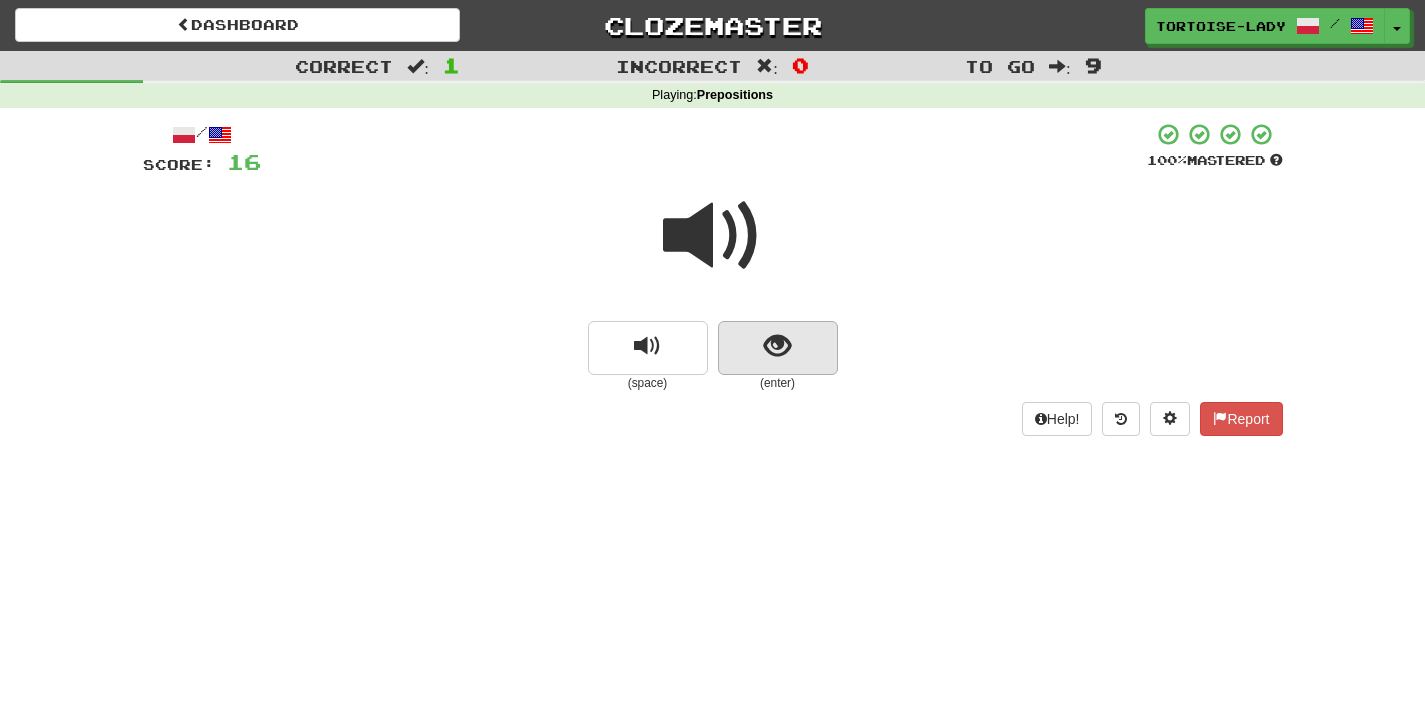click at bounding box center [778, 348] 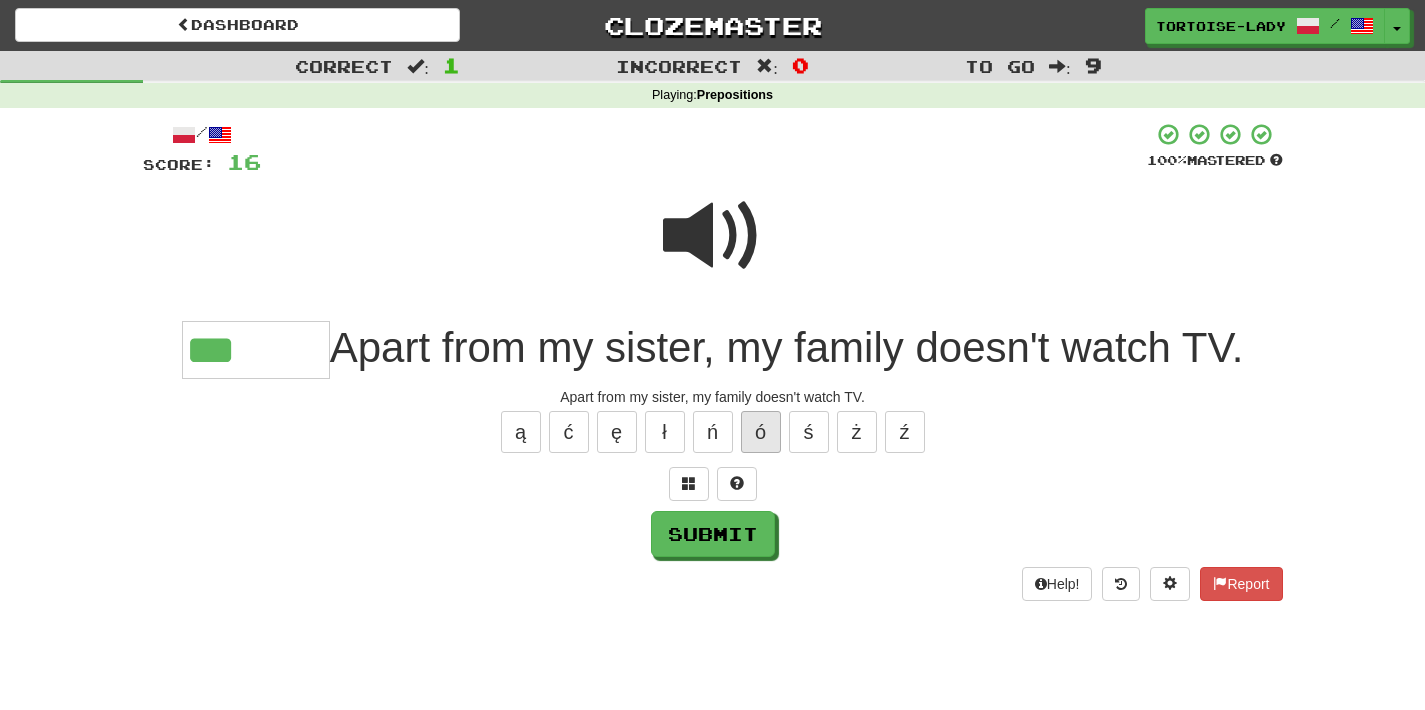 click on "ó" at bounding box center (761, 432) 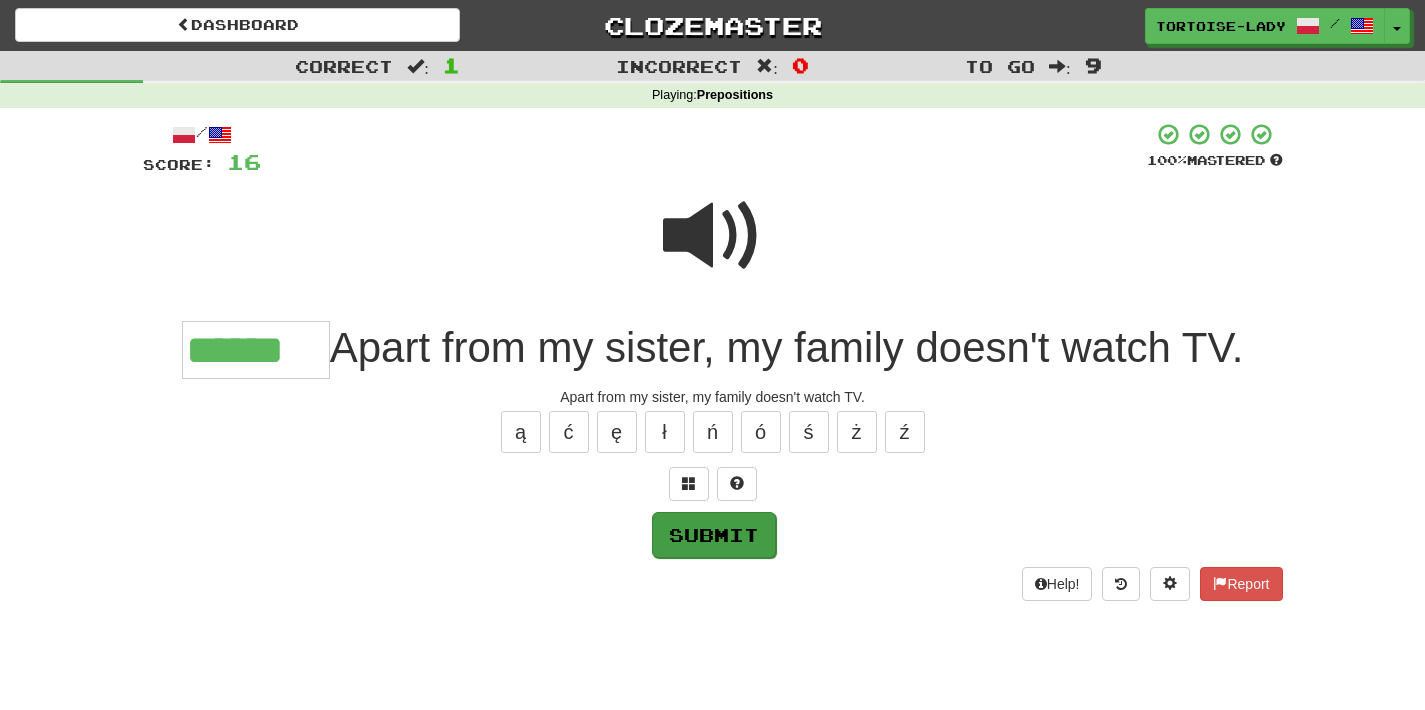 click on "Submit" at bounding box center (714, 535) 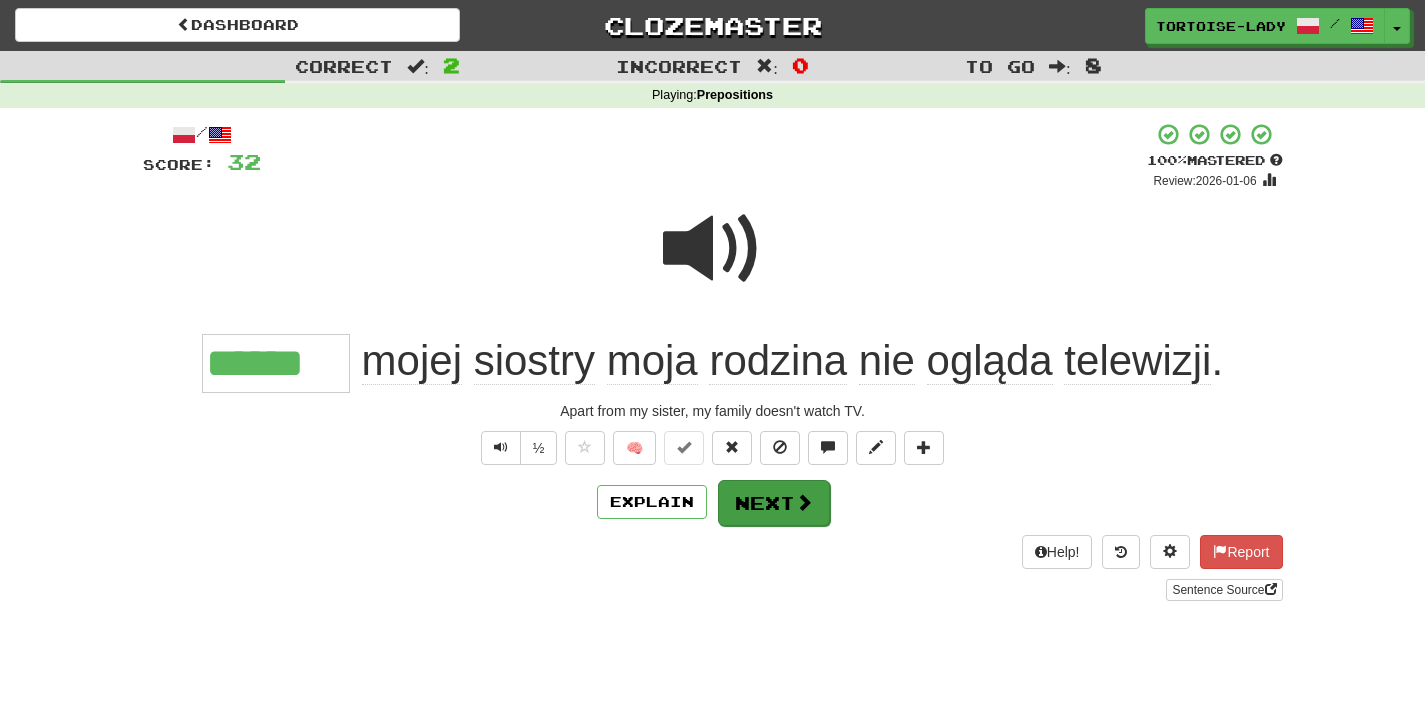 click on "Next" at bounding box center [774, 503] 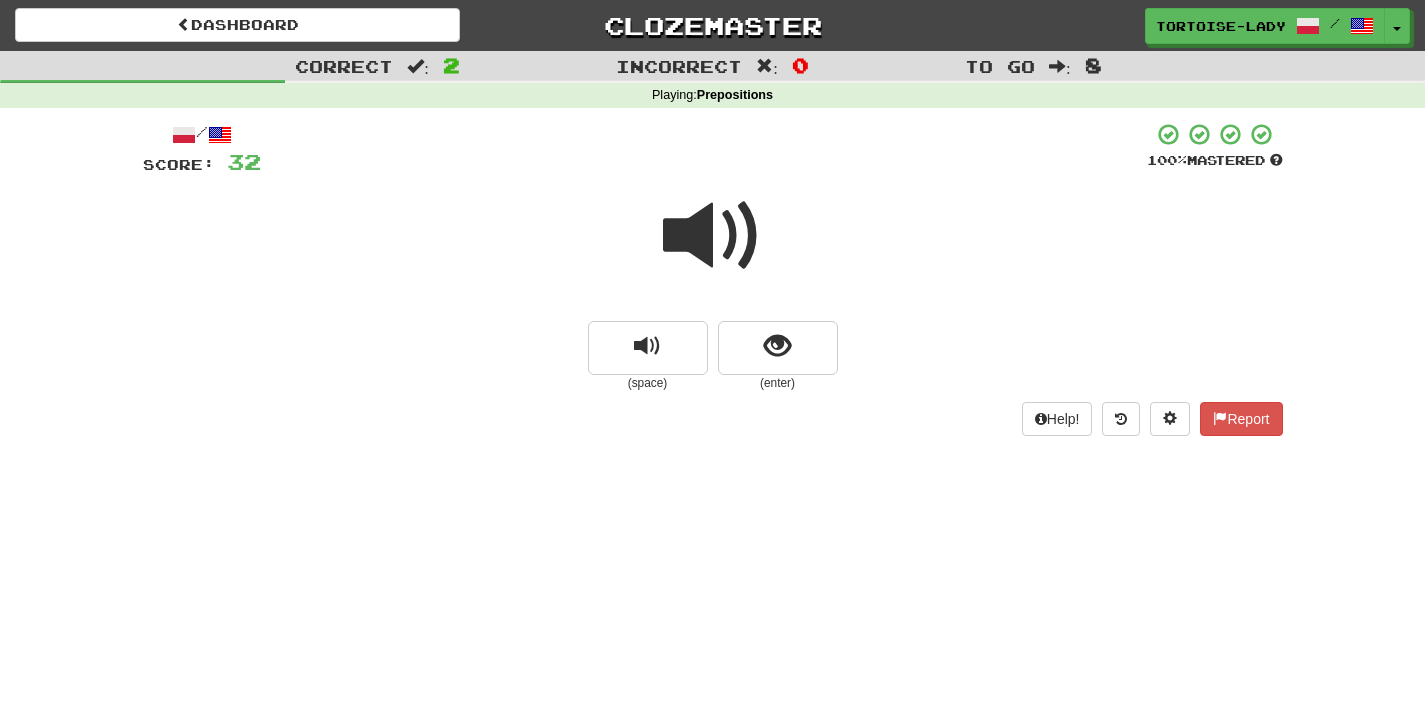 click at bounding box center [713, 236] 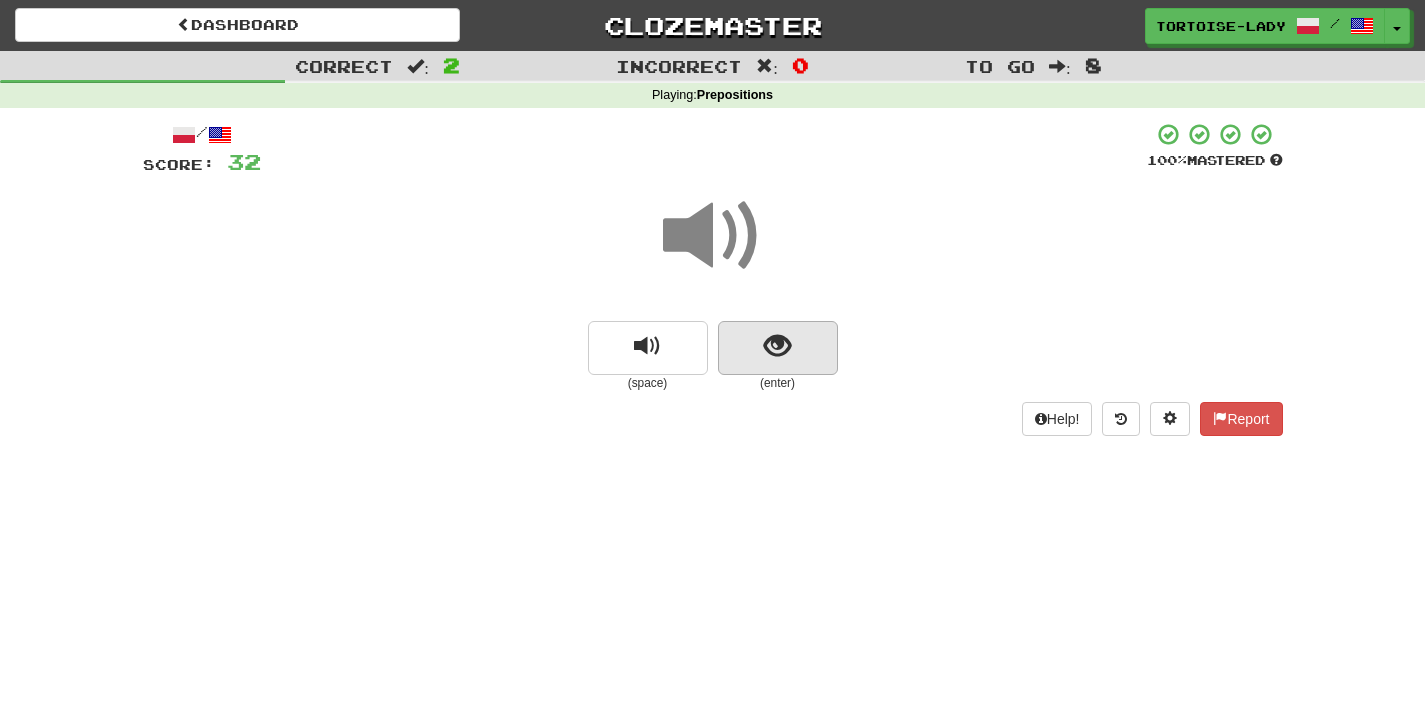 click at bounding box center [778, 348] 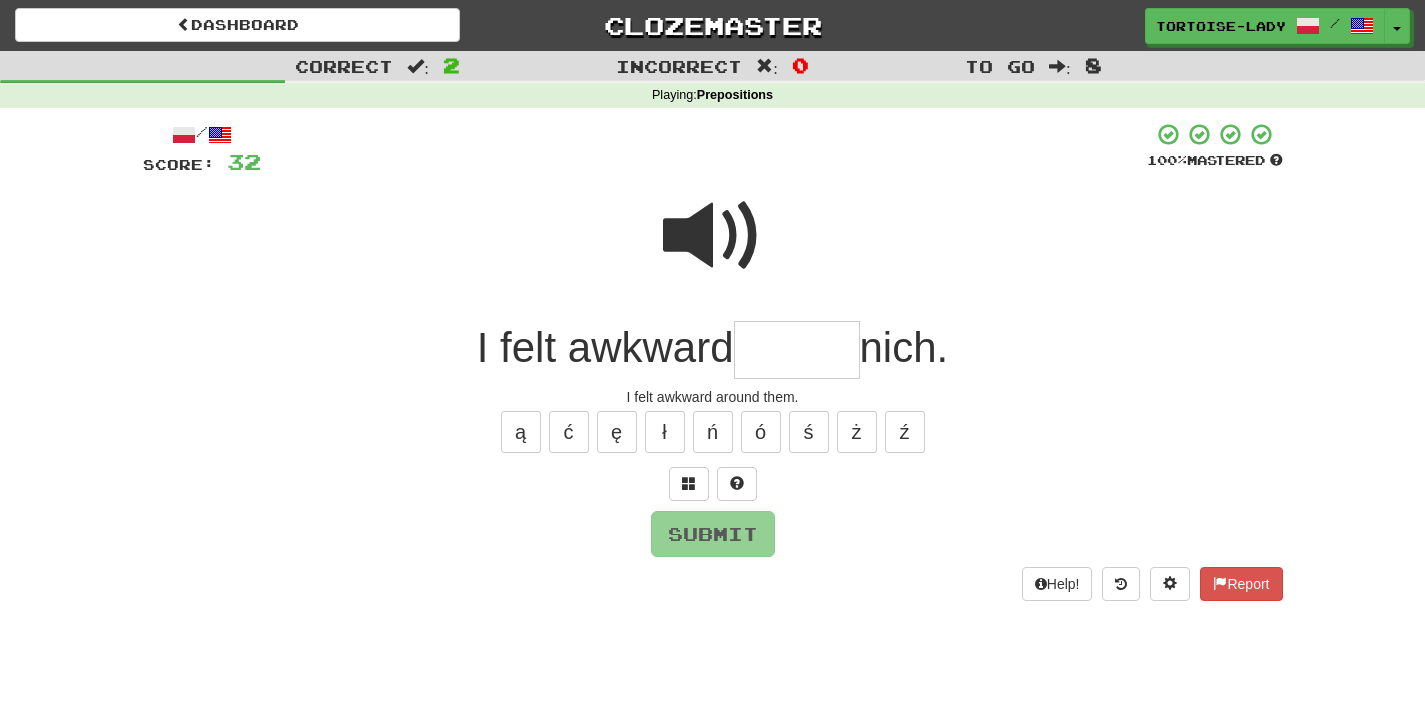 type on "*" 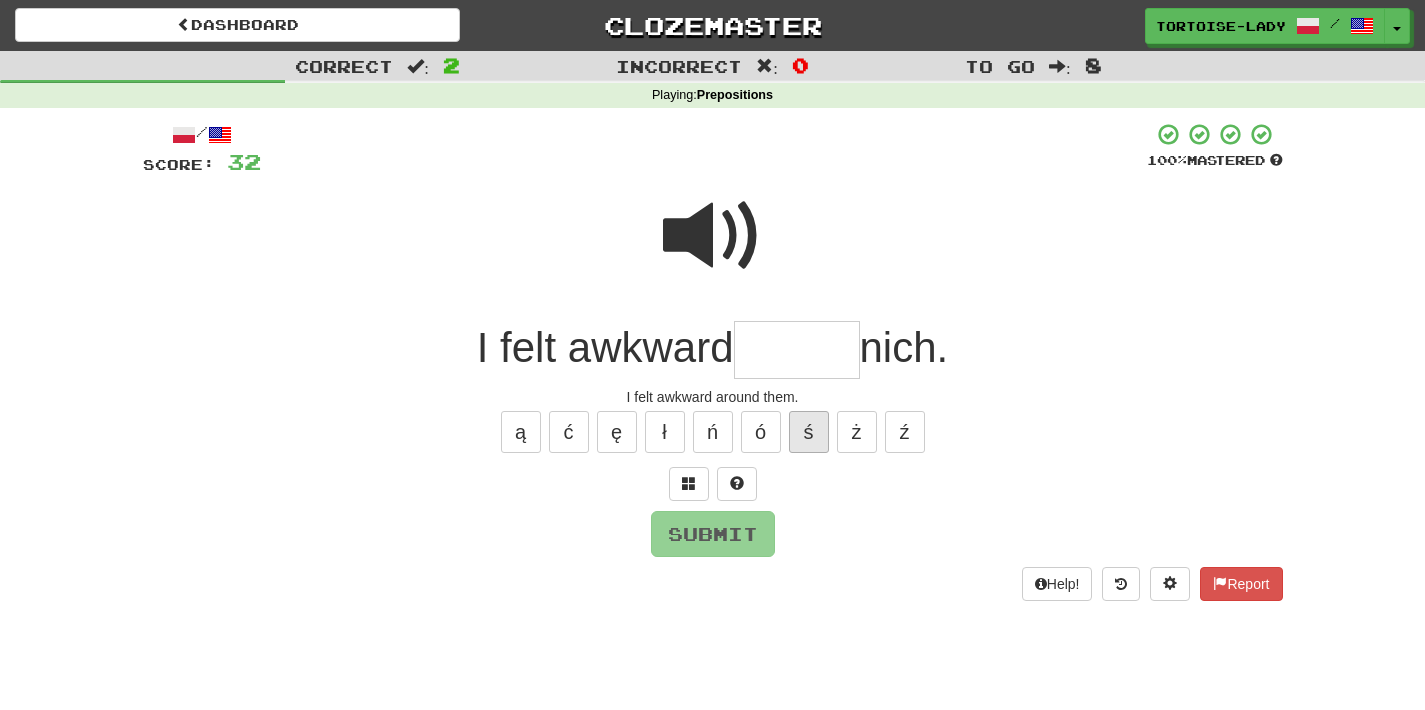 click on "ś" at bounding box center (809, 432) 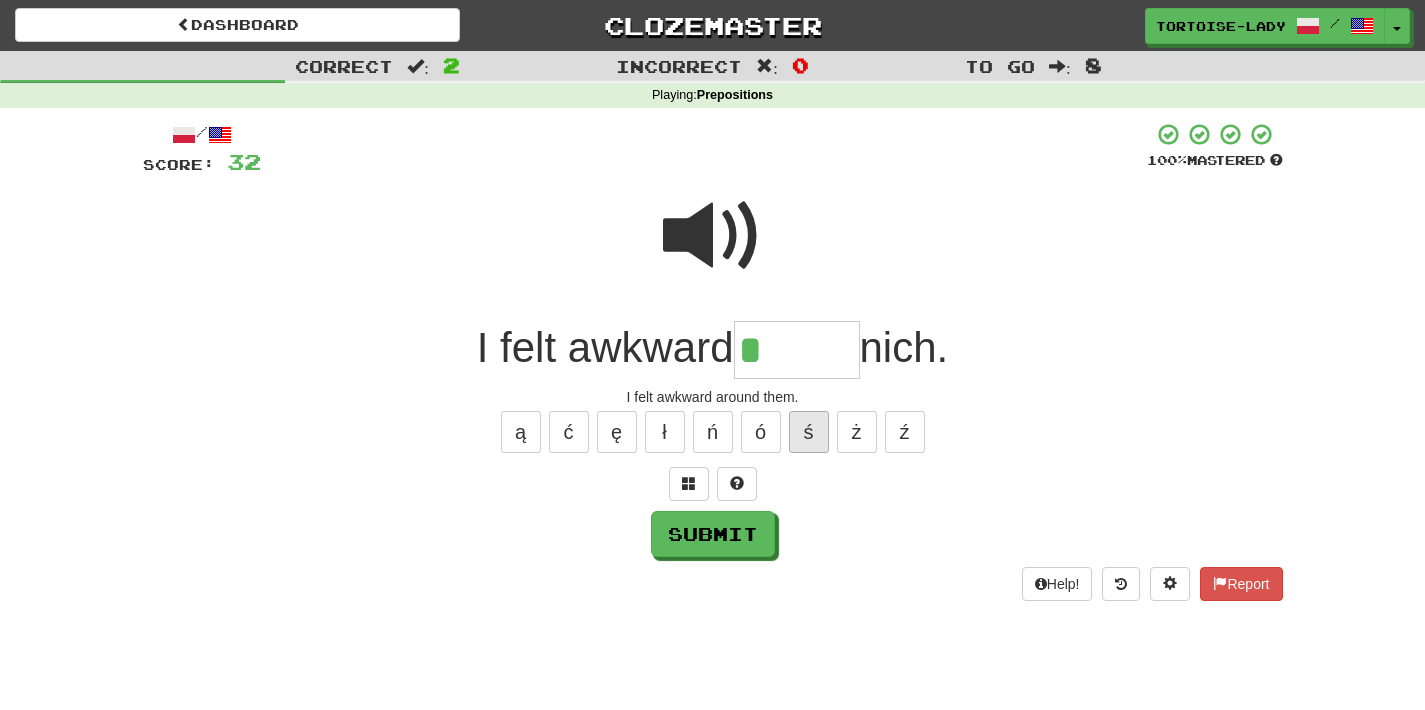 click on "ś" at bounding box center (809, 432) 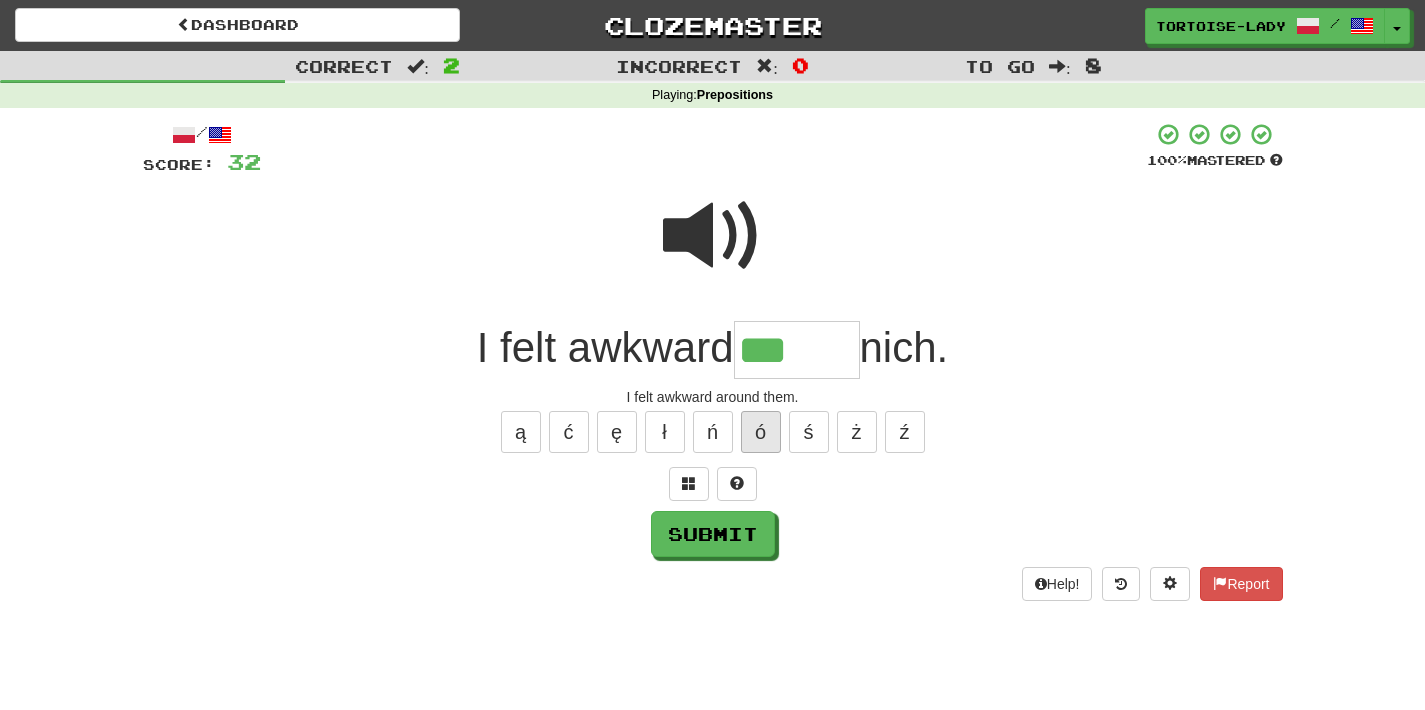 click on "ó" at bounding box center [761, 432] 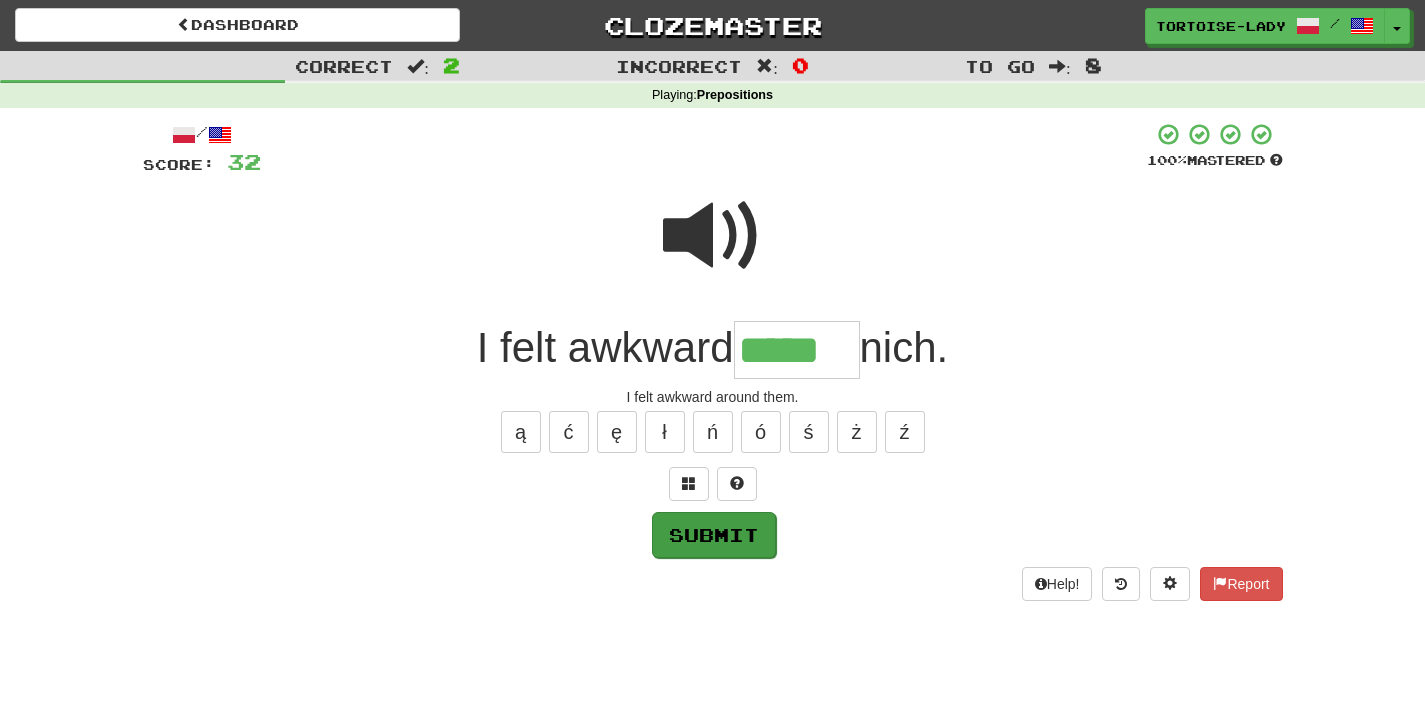 type on "*****" 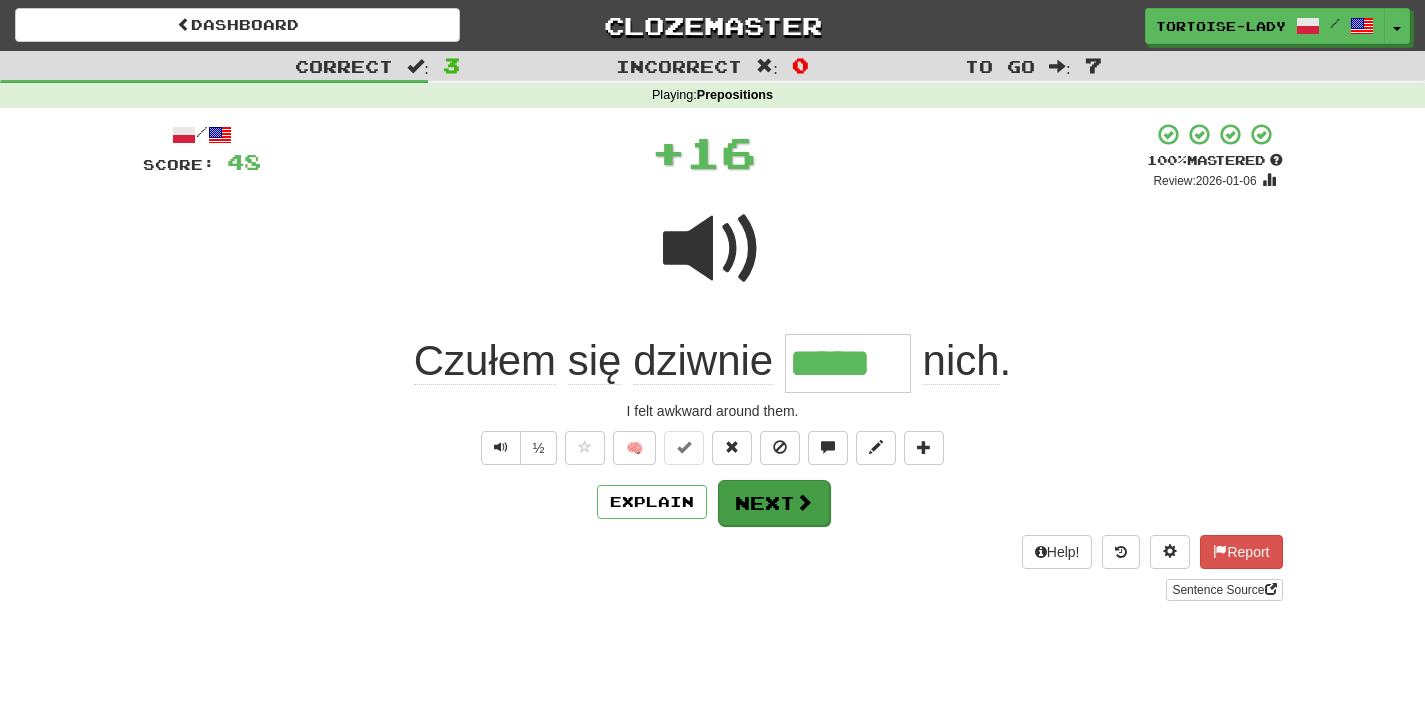 click on "Next" at bounding box center [774, 503] 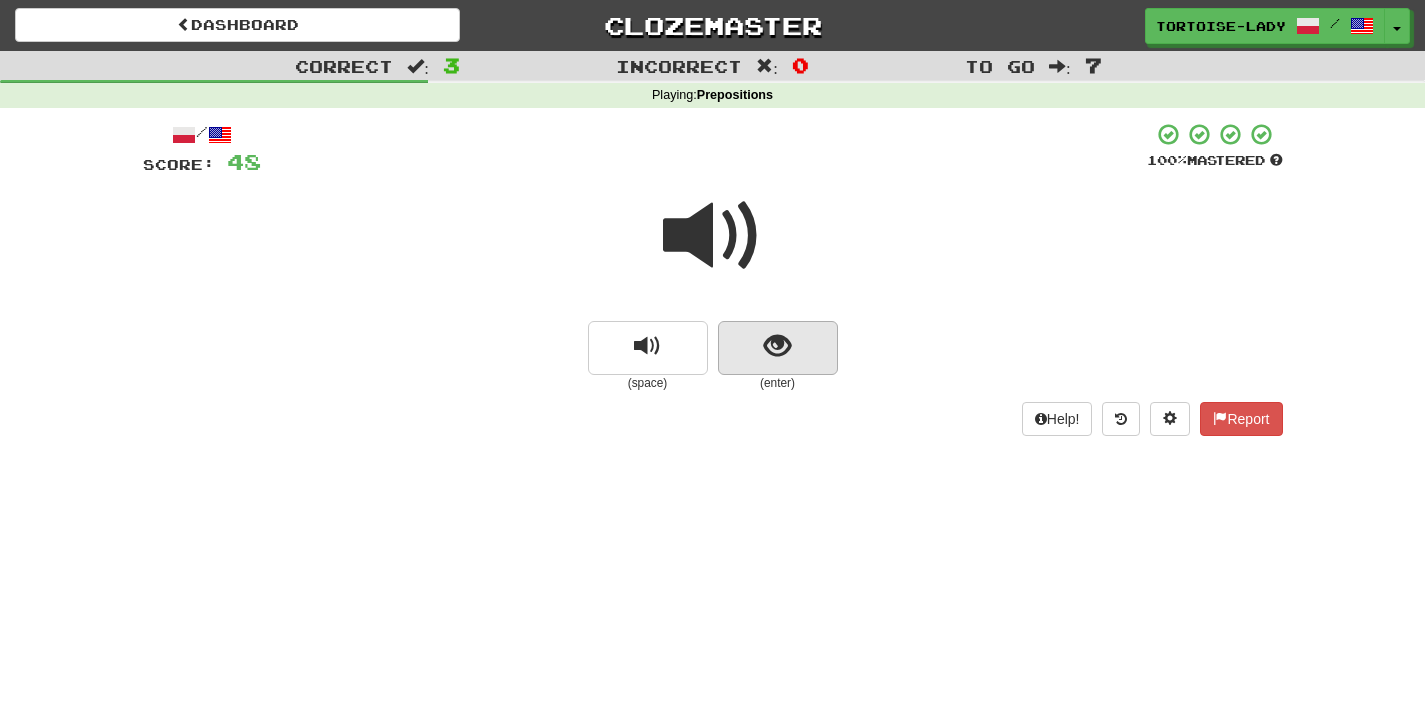 click at bounding box center [777, 346] 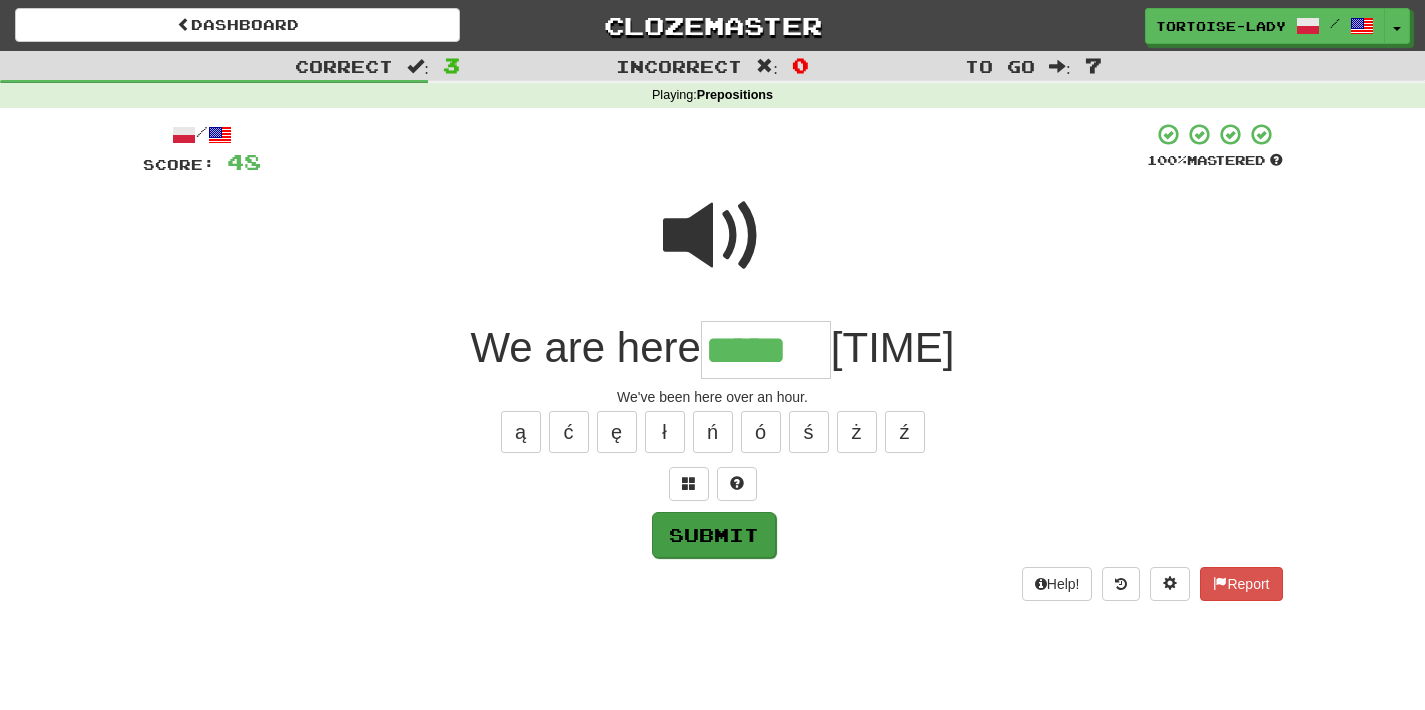 type on "*****" 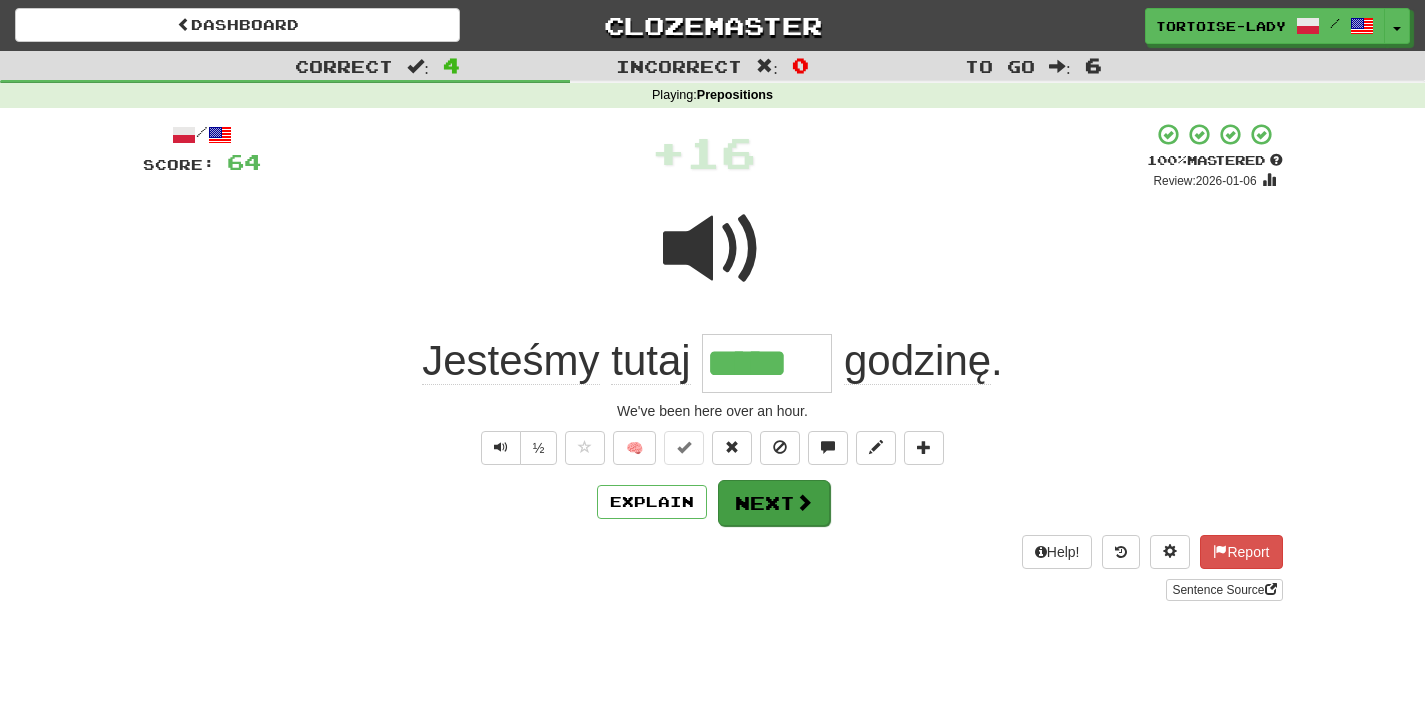 click at bounding box center [804, 502] 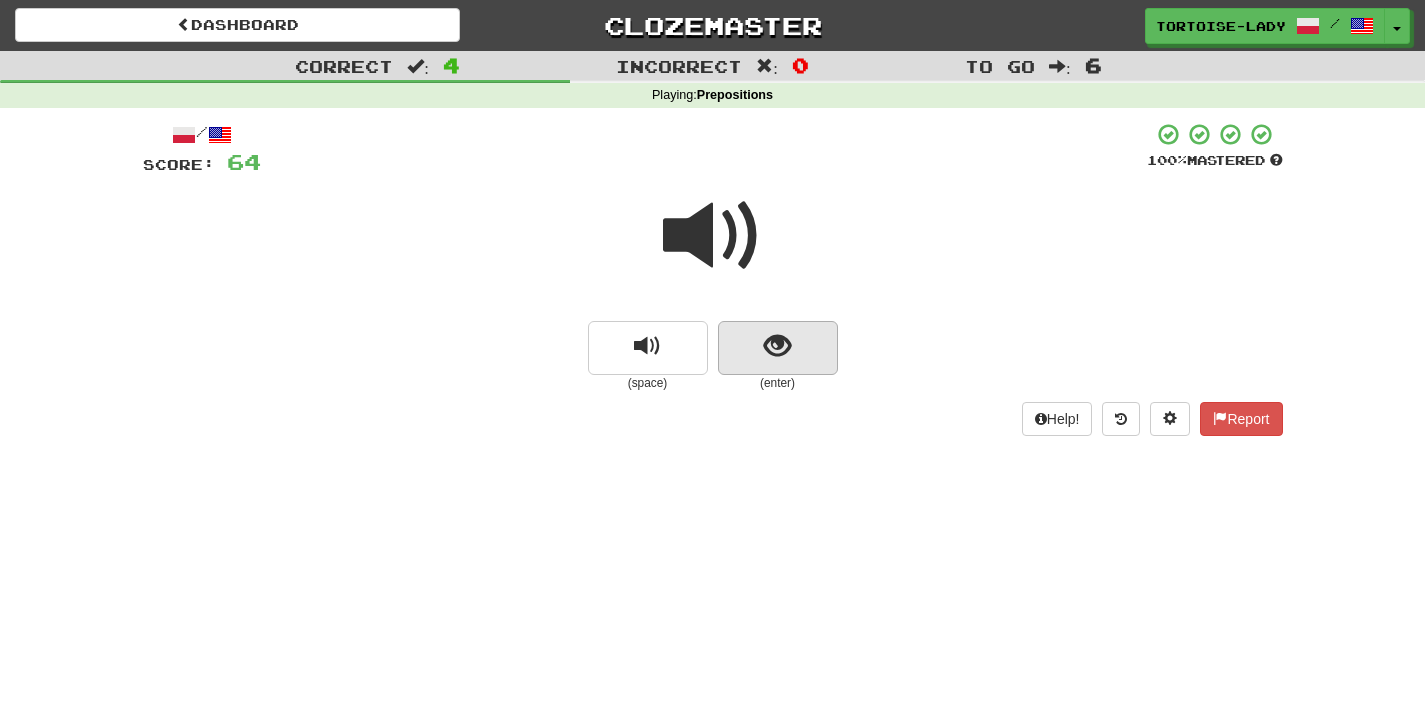 click at bounding box center [778, 348] 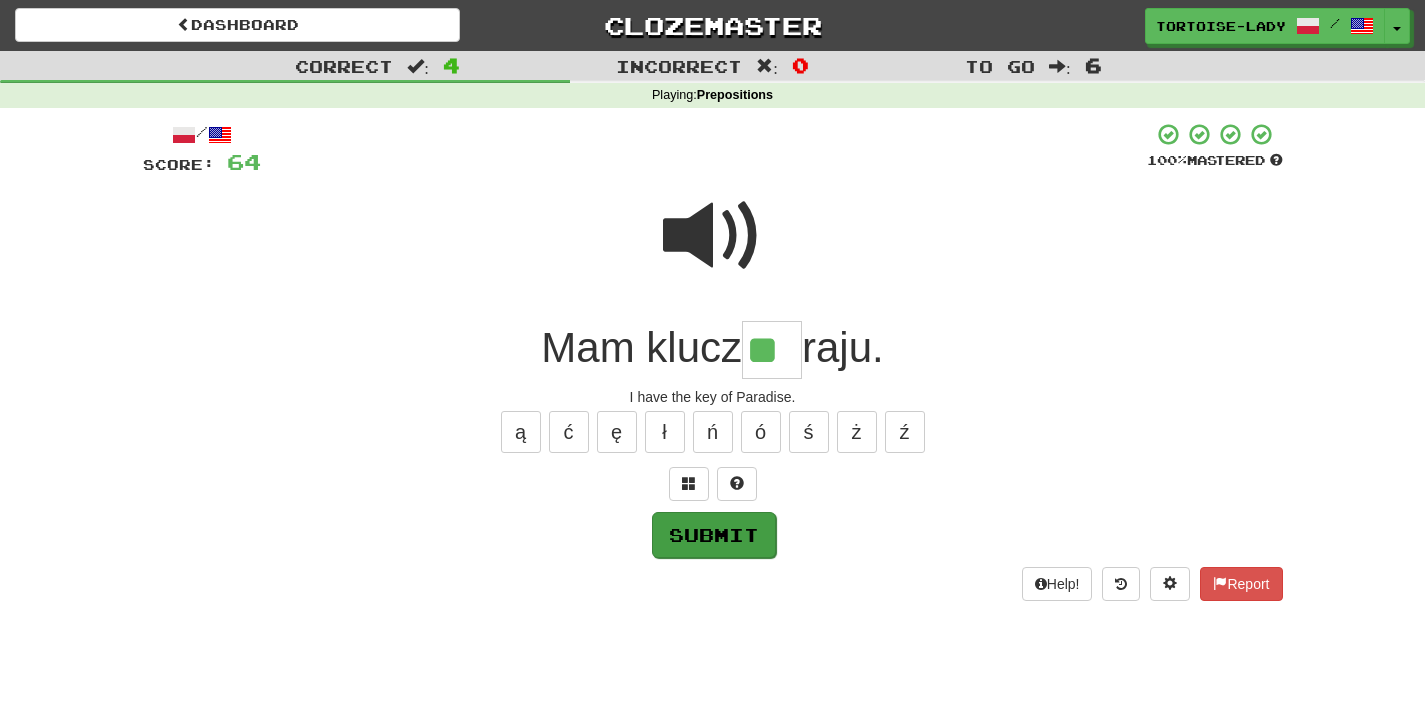 type on "**" 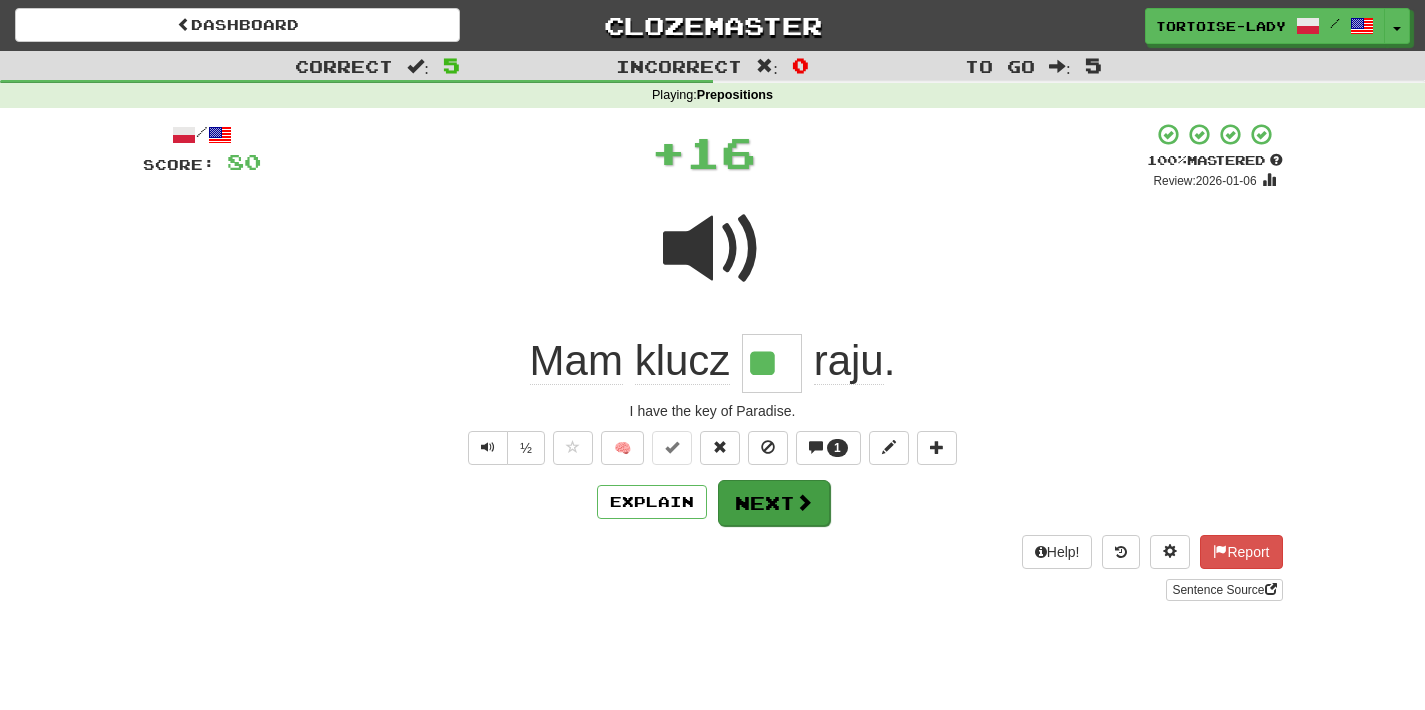 click on "Next" at bounding box center [774, 503] 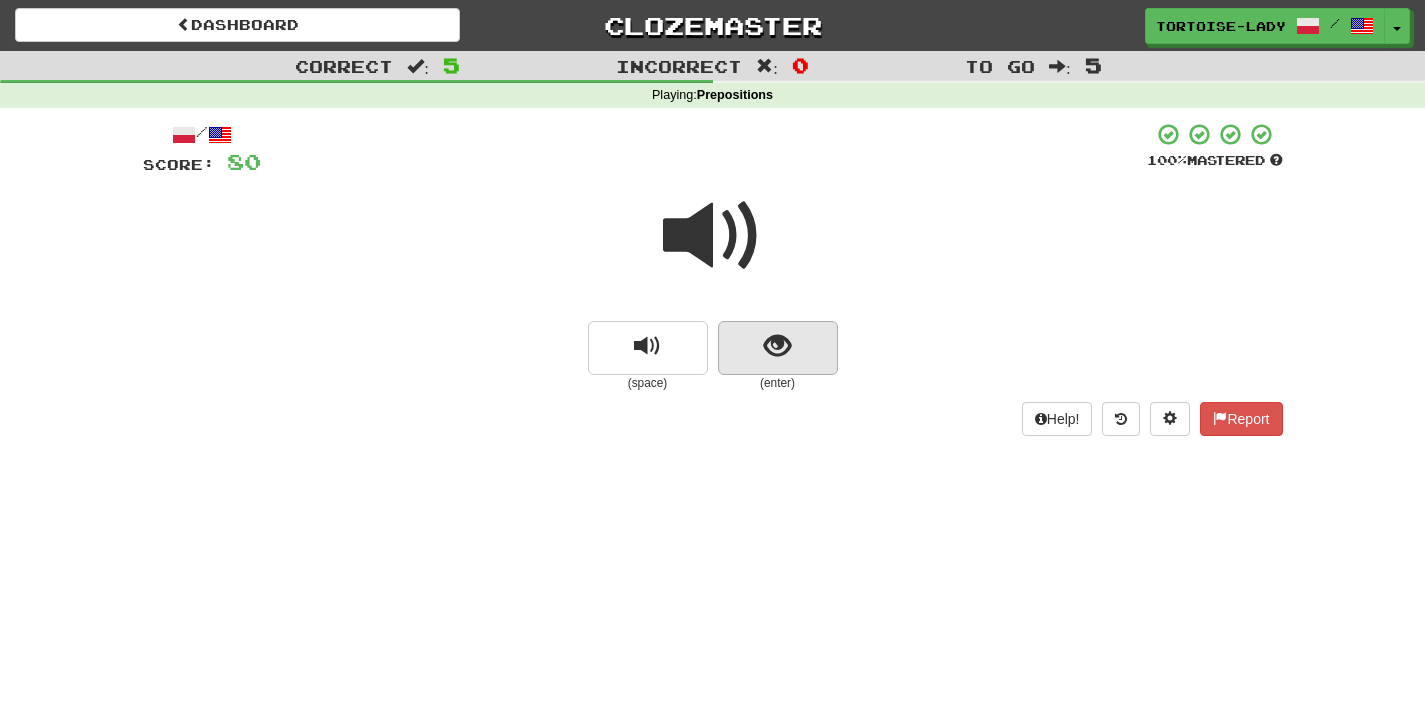 click at bounding box center (777, 346) 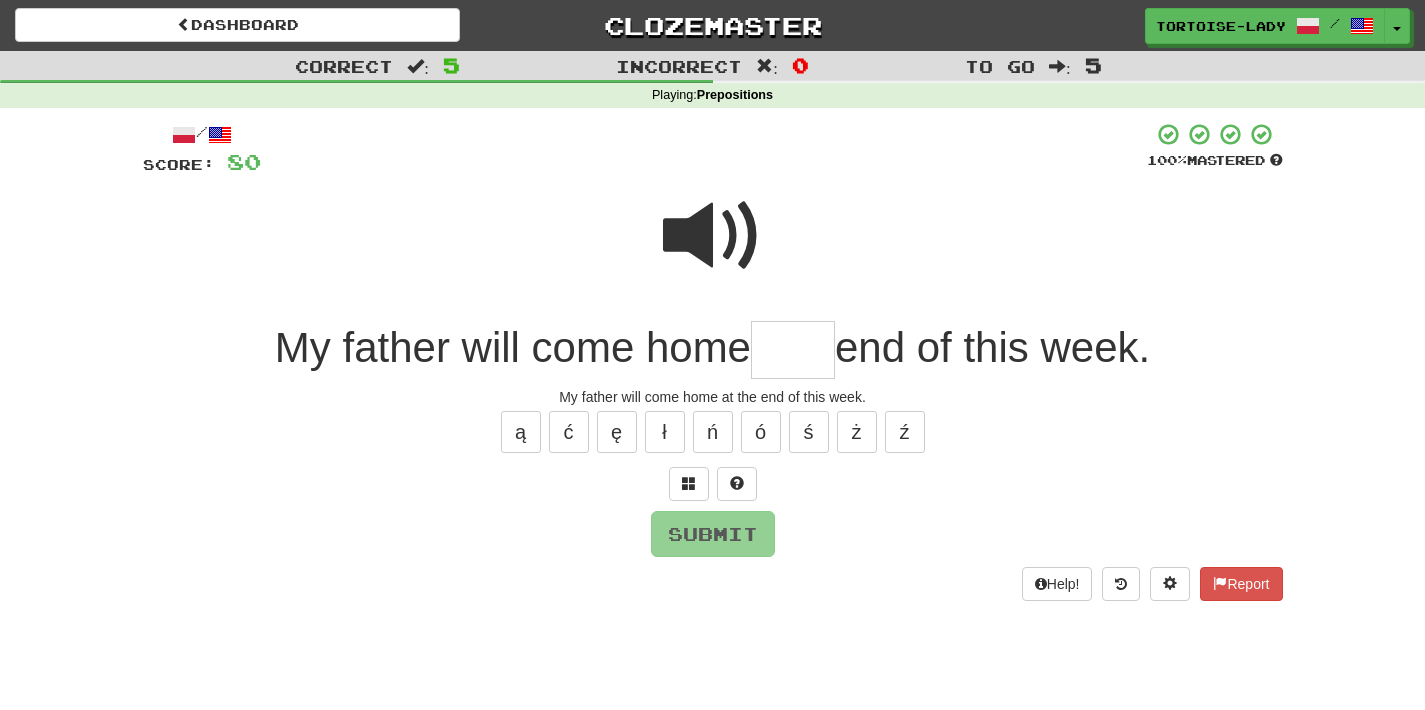 click at bounding box center (713, 236) 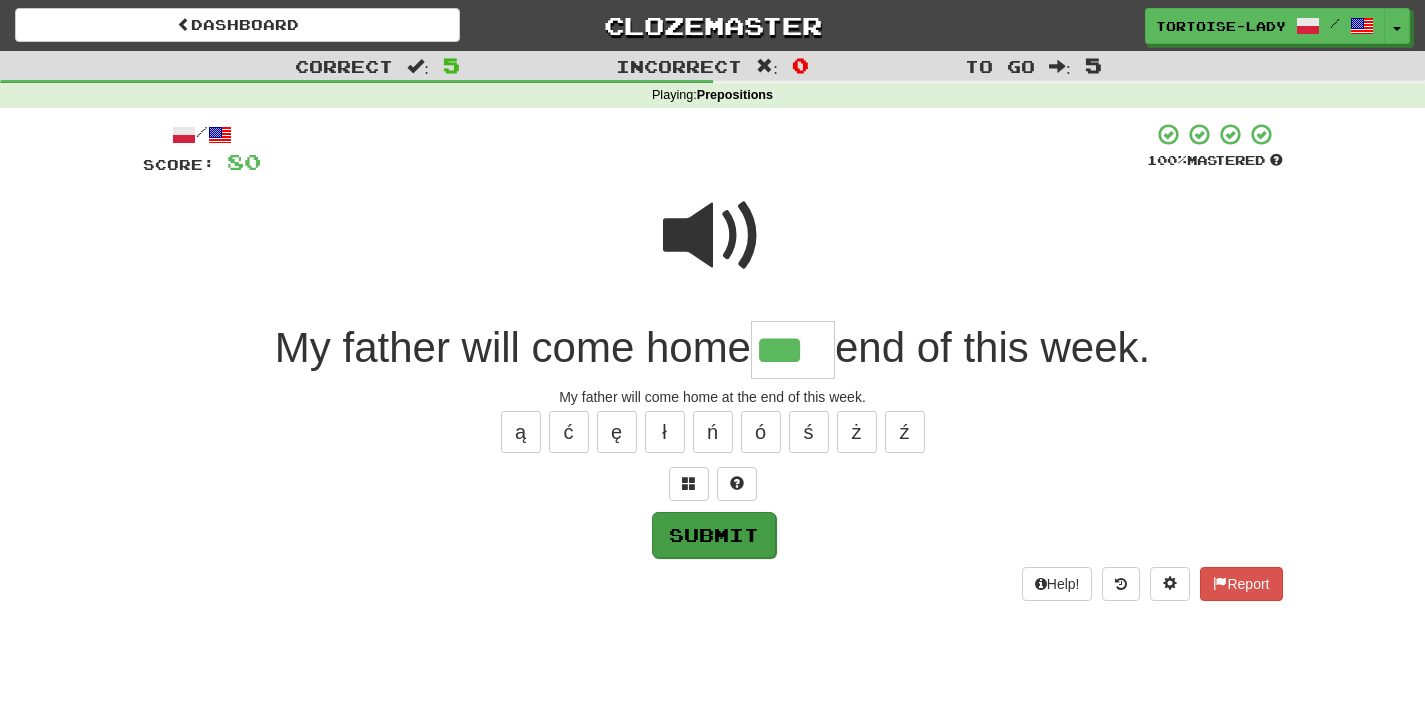 type on "***" 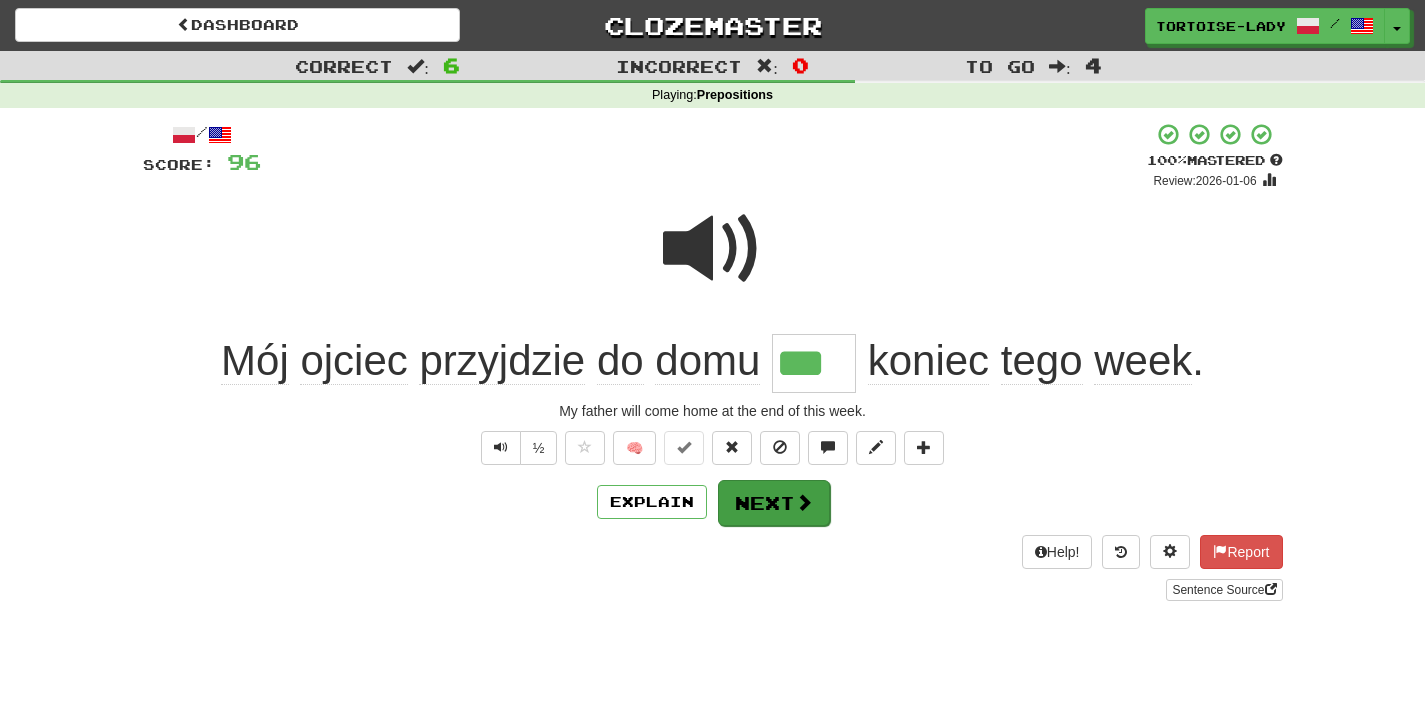 click on "Next" at bounding box center [774, 503] 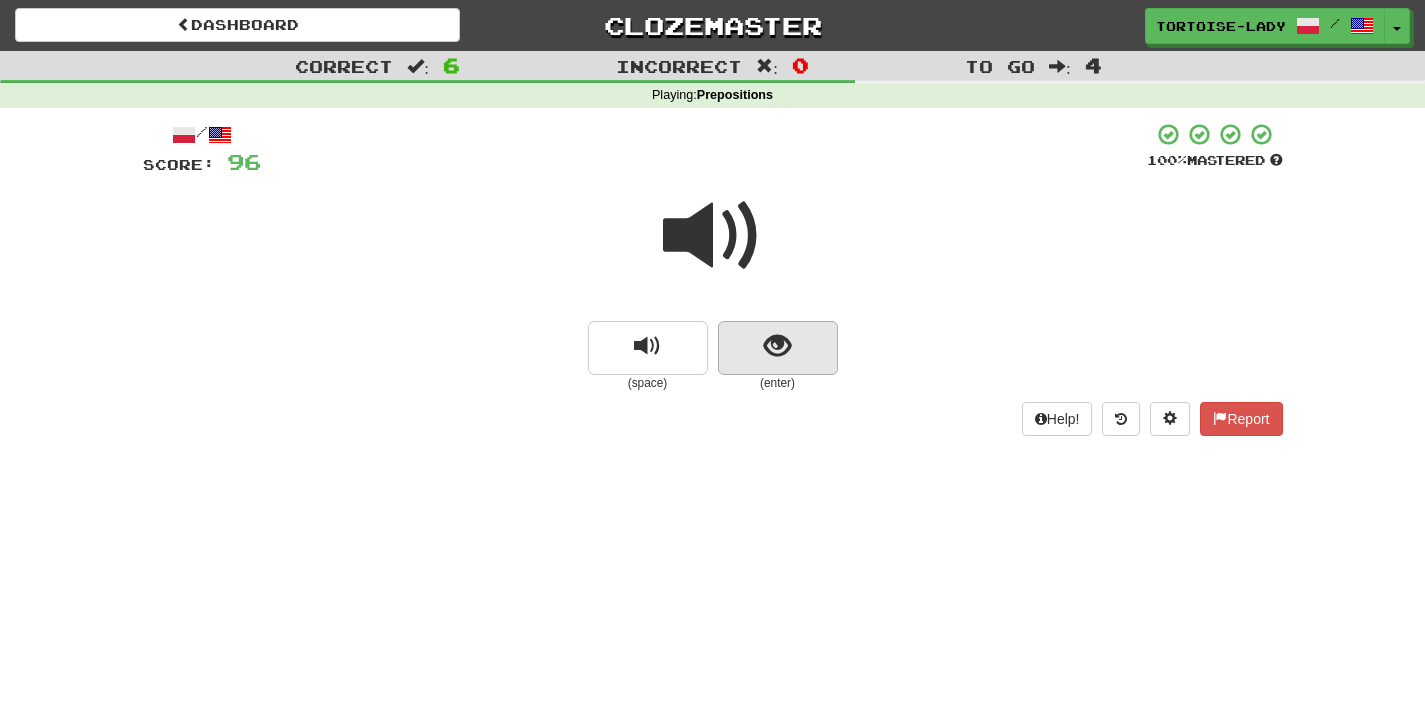 click at bounding box center (778, 348) 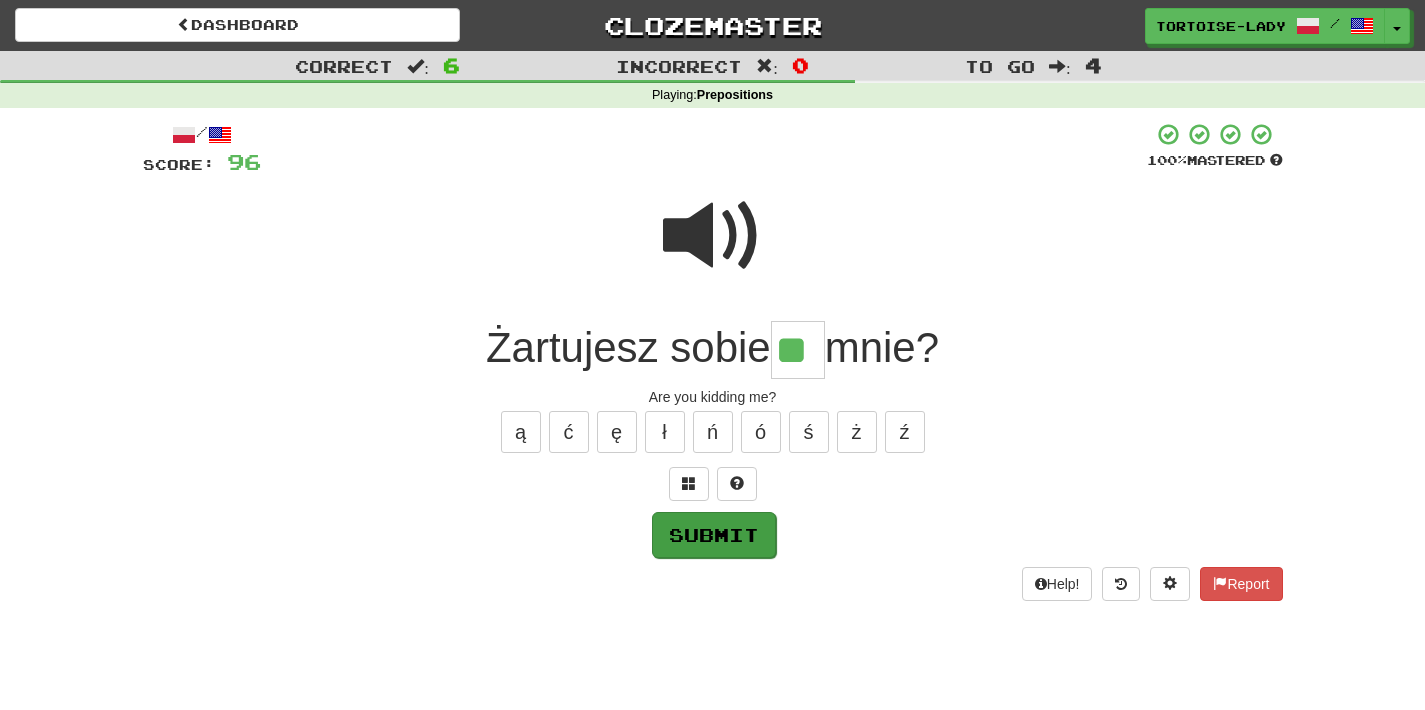 type on "**" 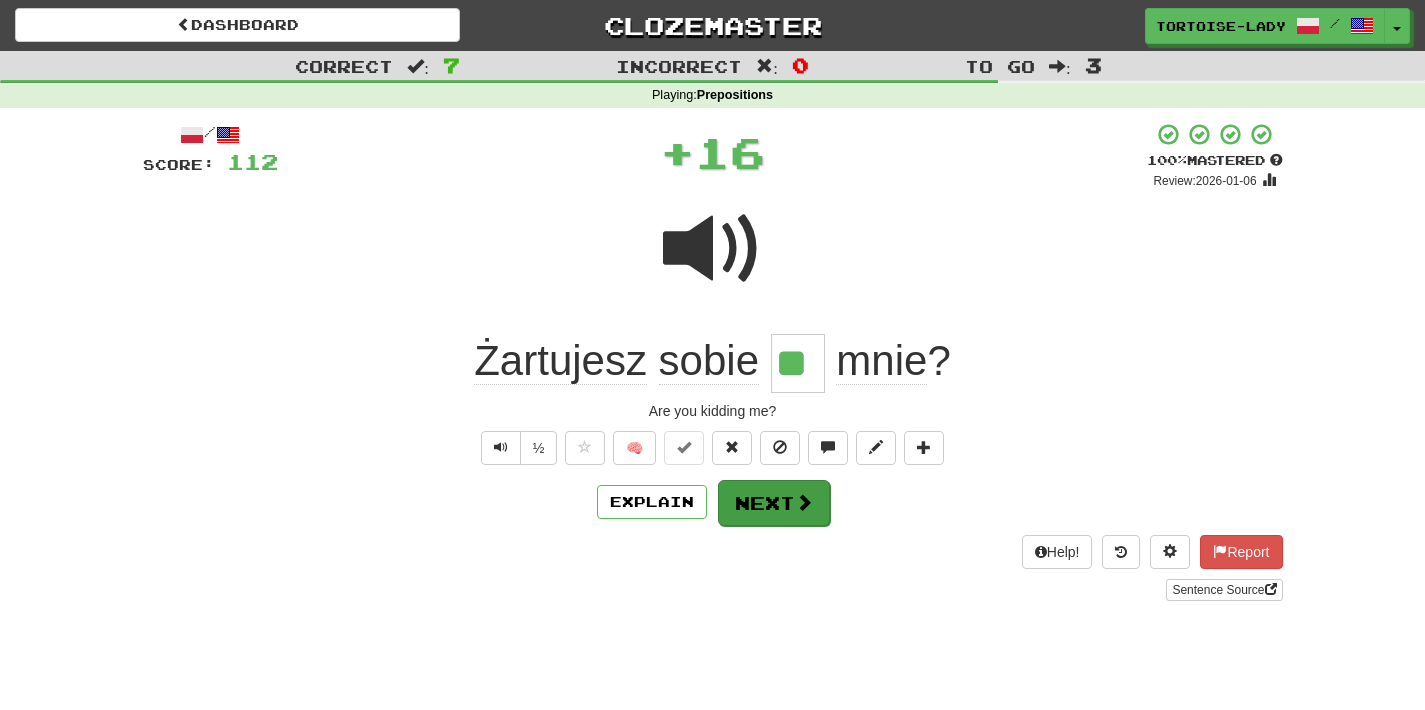 click on "Next" at bounding box center (774, 503) 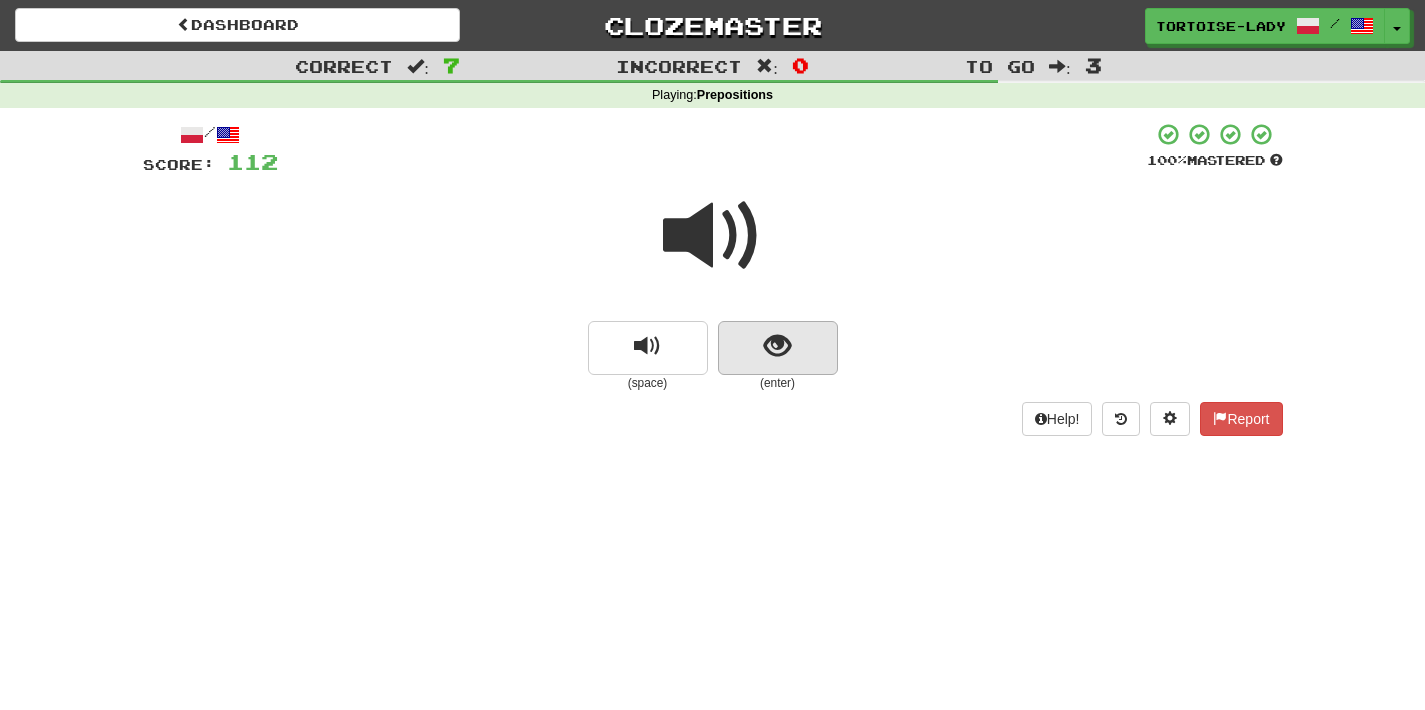 click at bounding box center [777, 346] 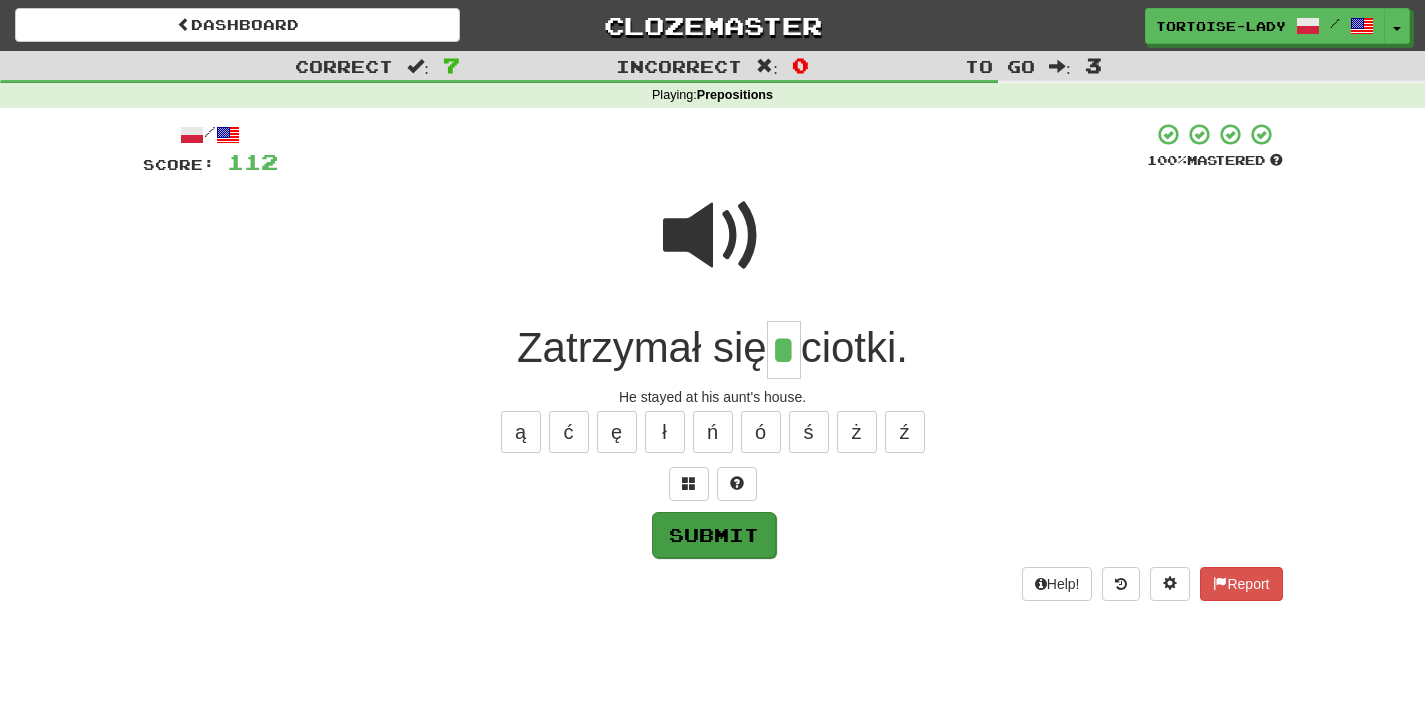 type on "*" 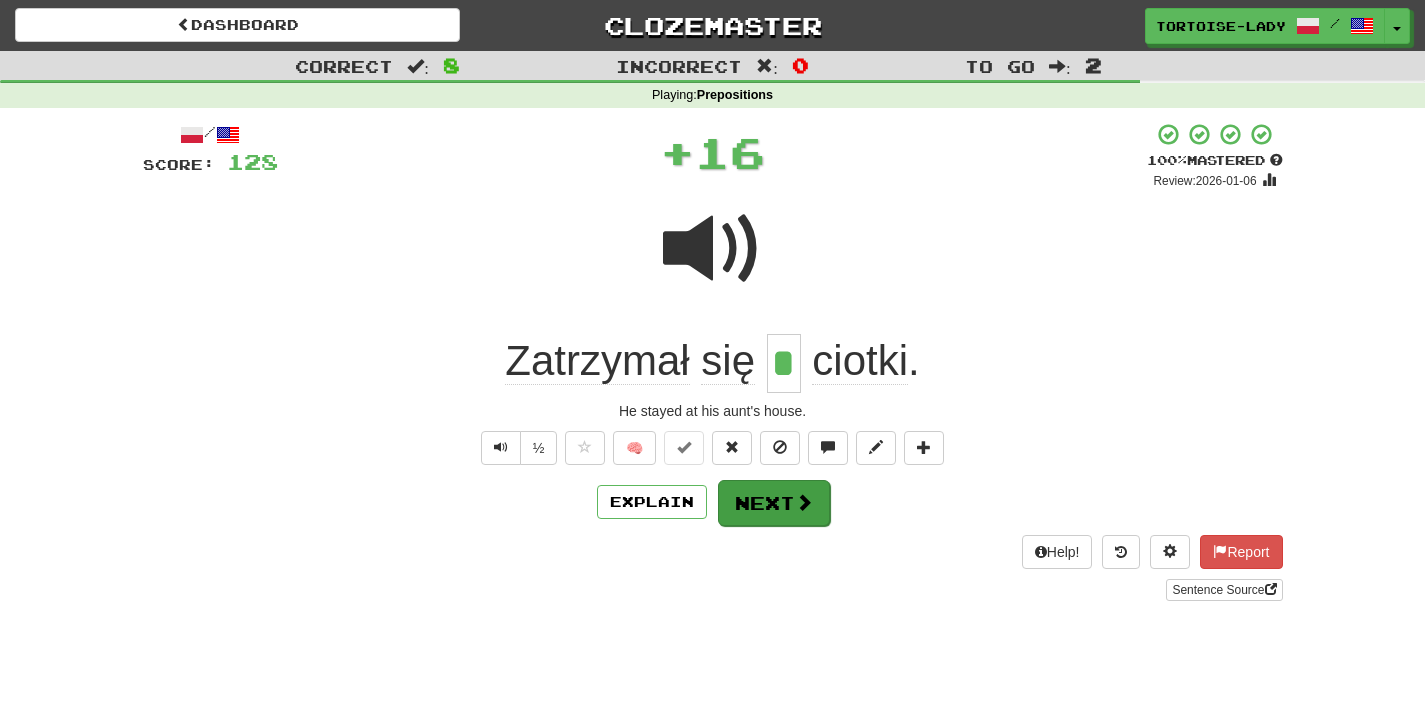 click on "Next" at bounding box center (774, 503) 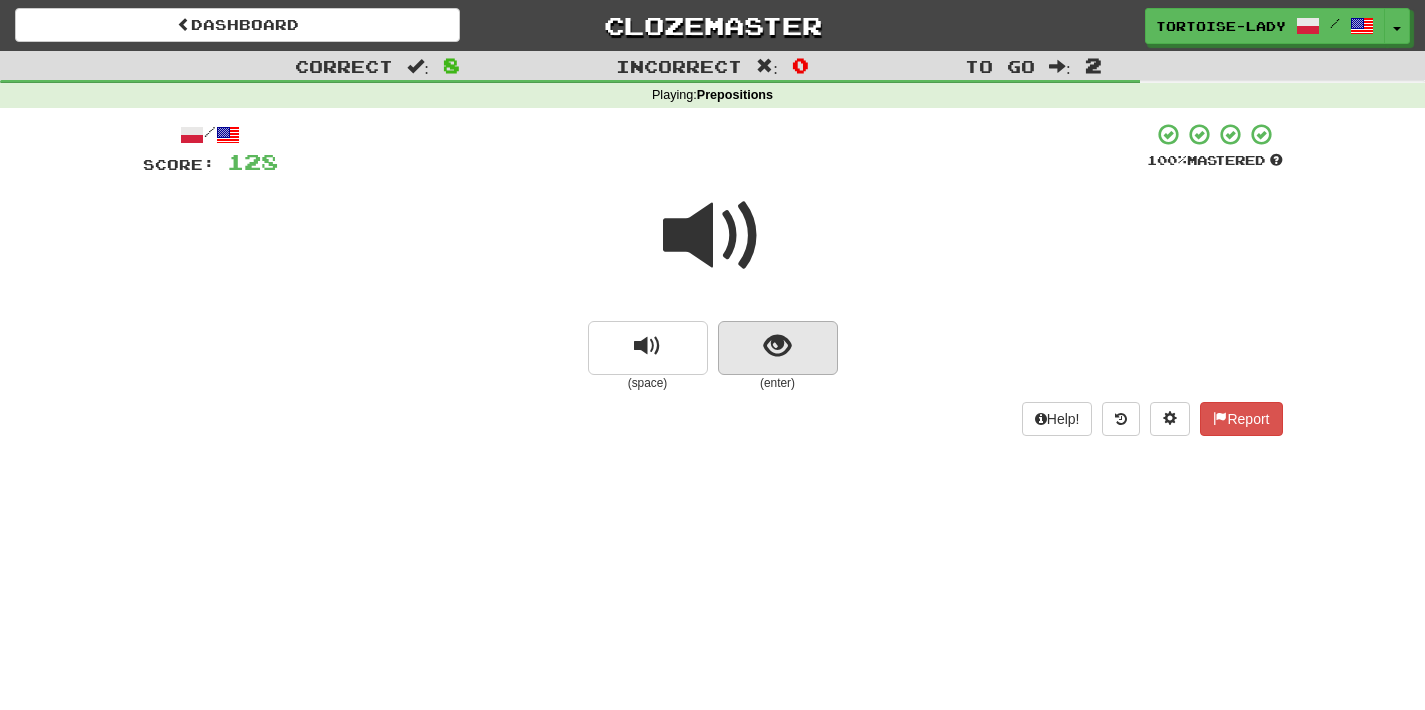 click at bounding box center (777, 346) 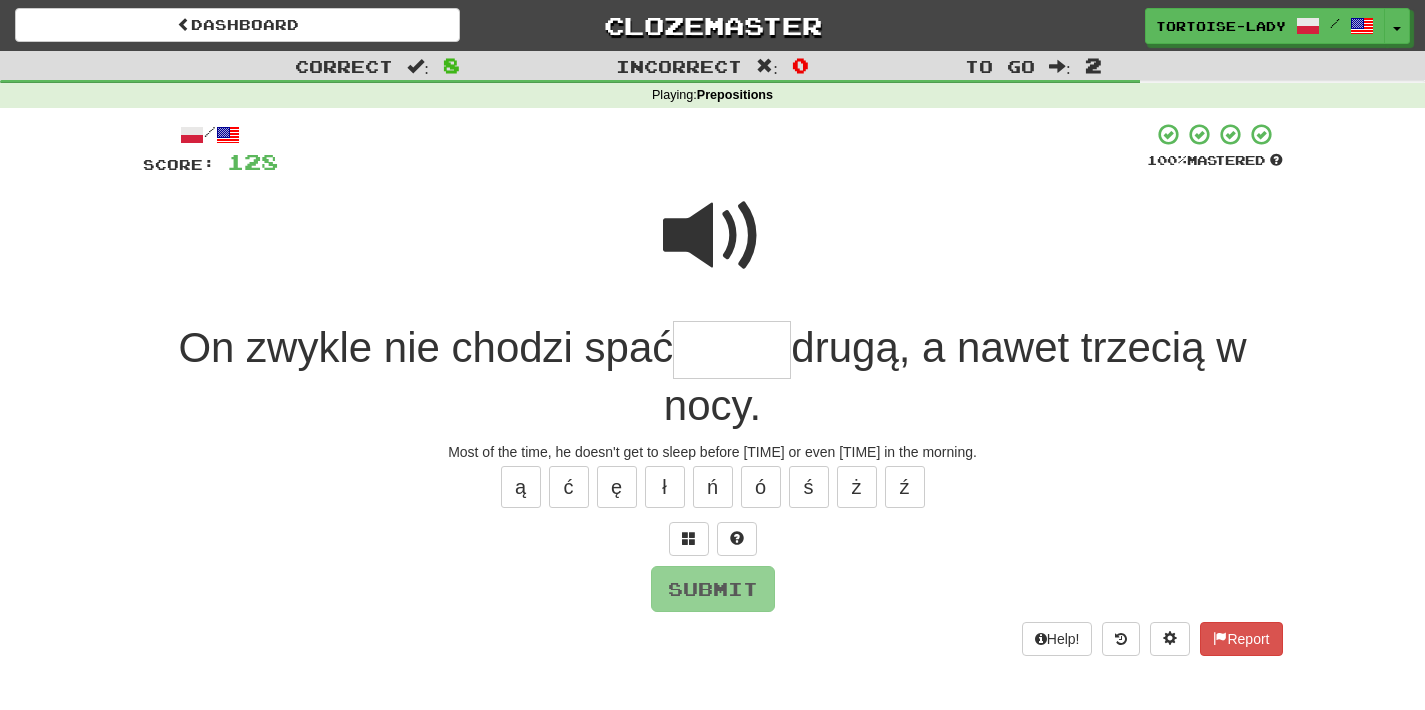 click at bounding box center [713, 236] 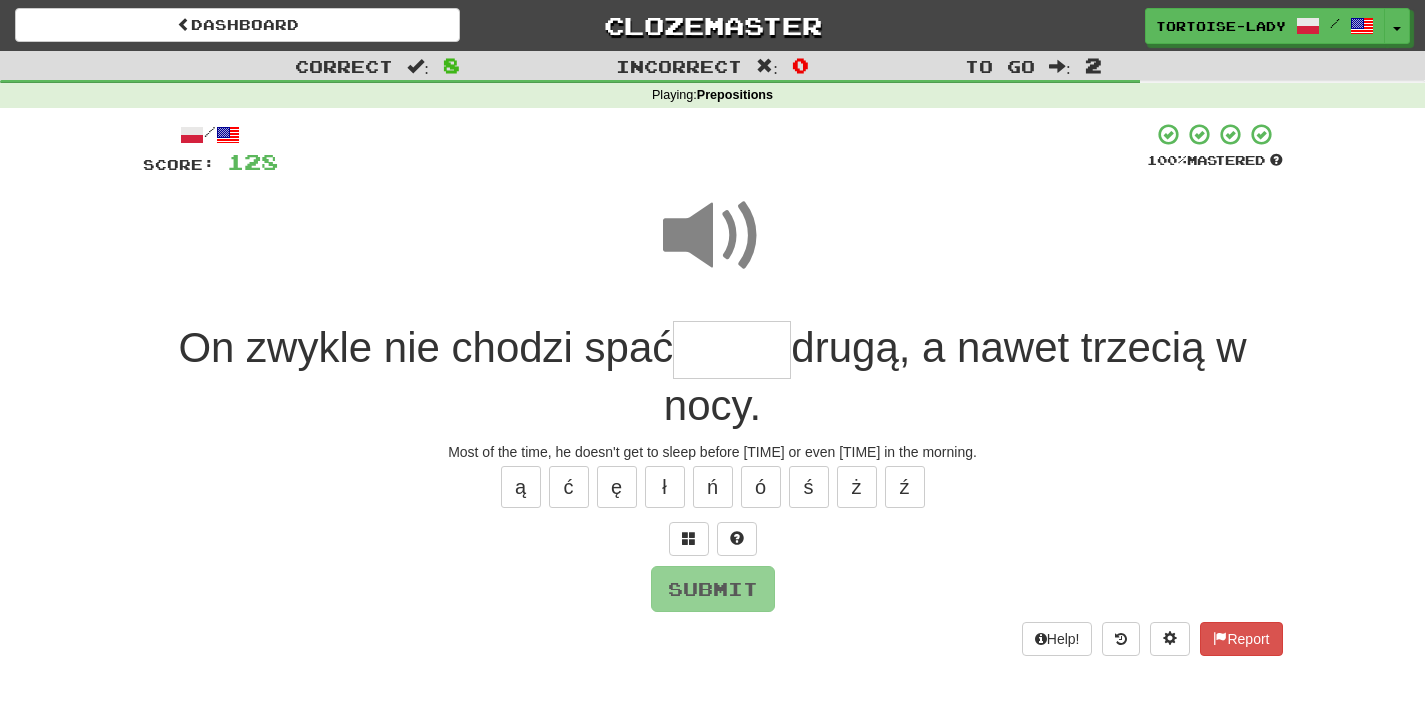 click at bounding box center (732, 350) 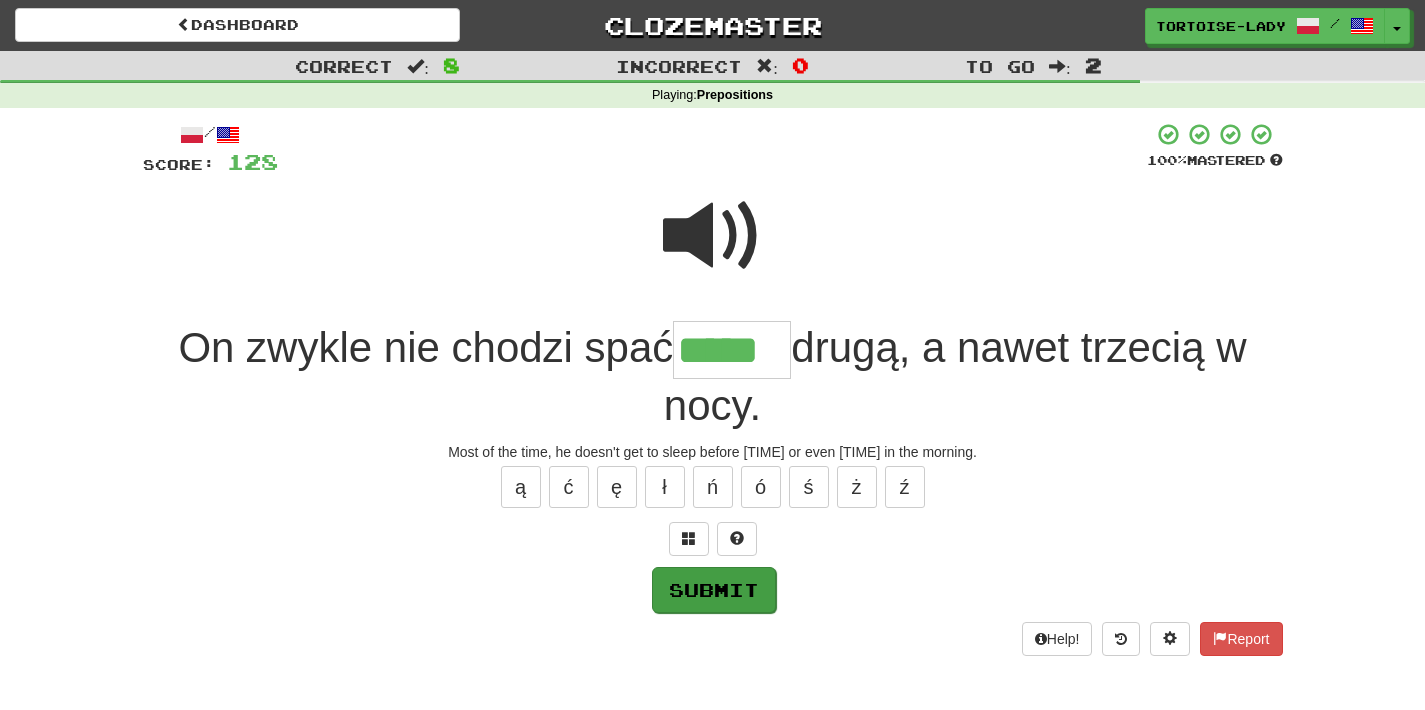 type on "*****" 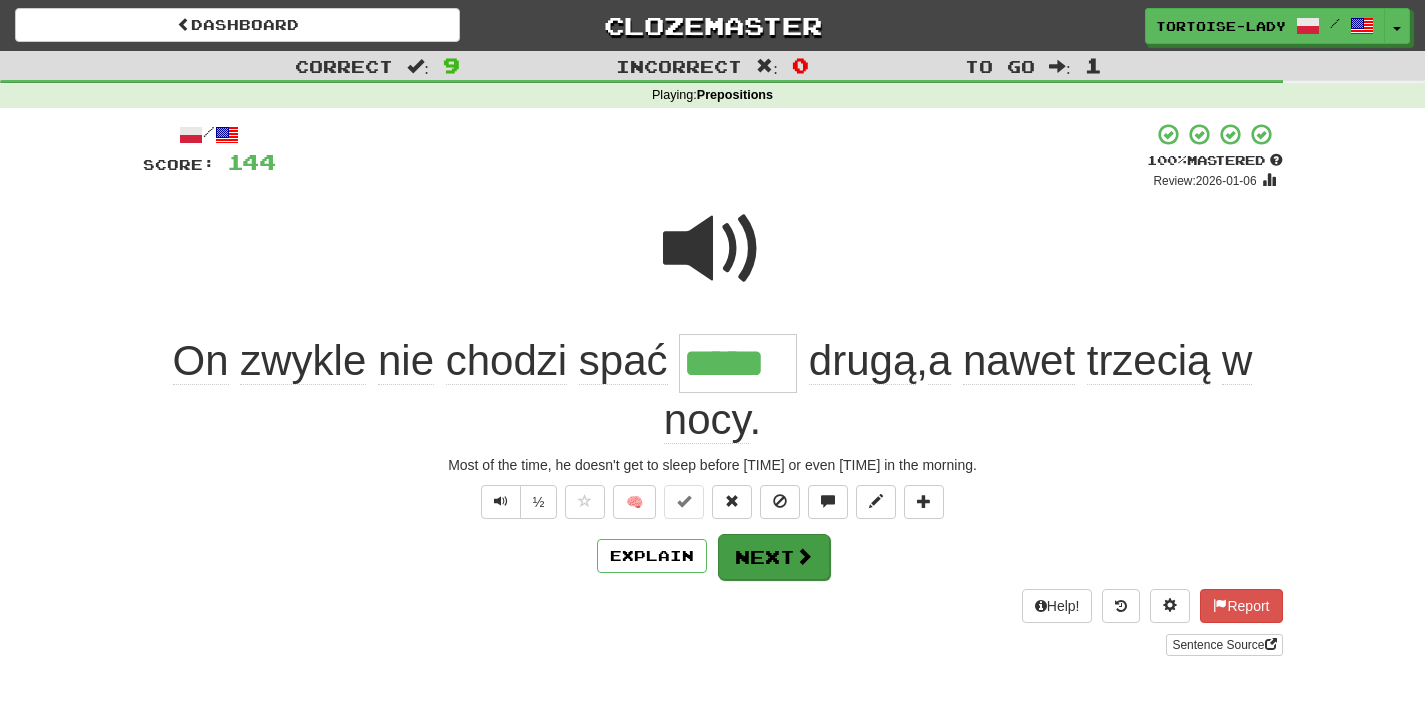 click on "Next" at bounding box center [774, 557] 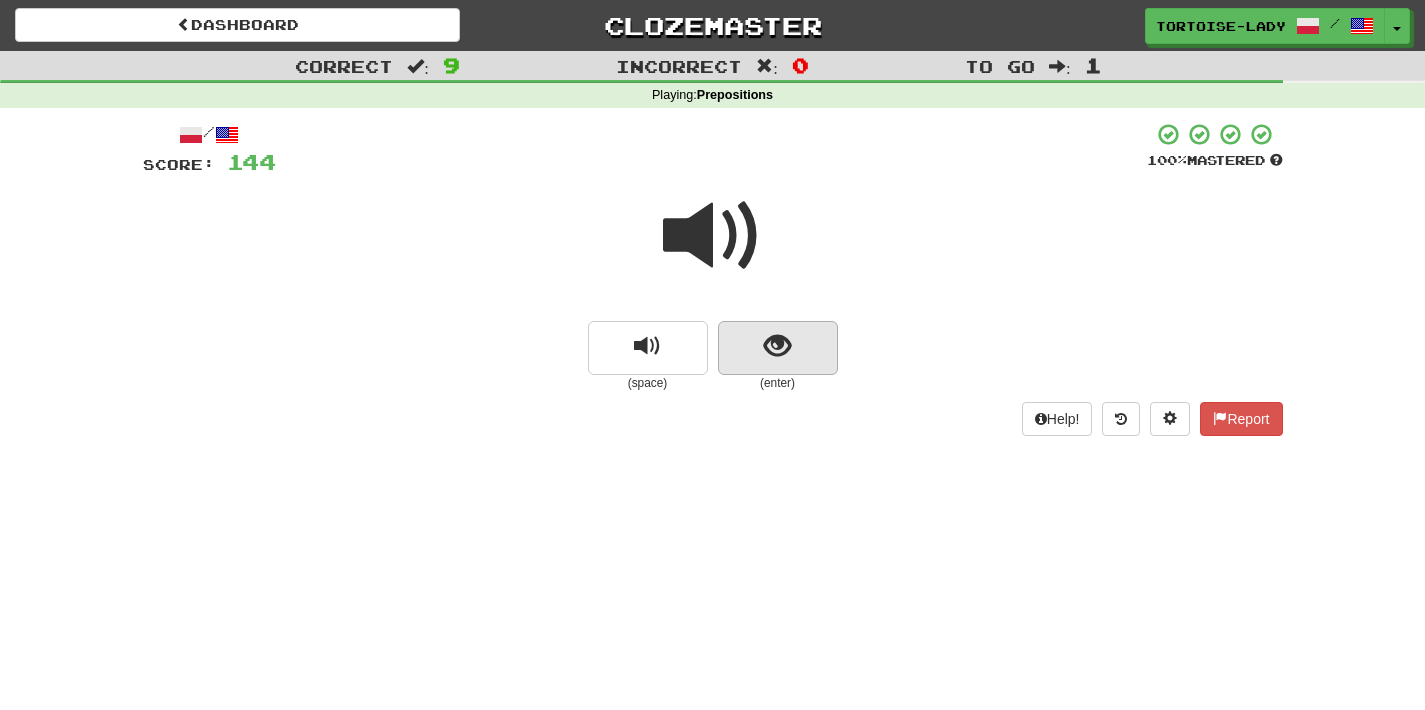 click at bounding box center (777, 346) 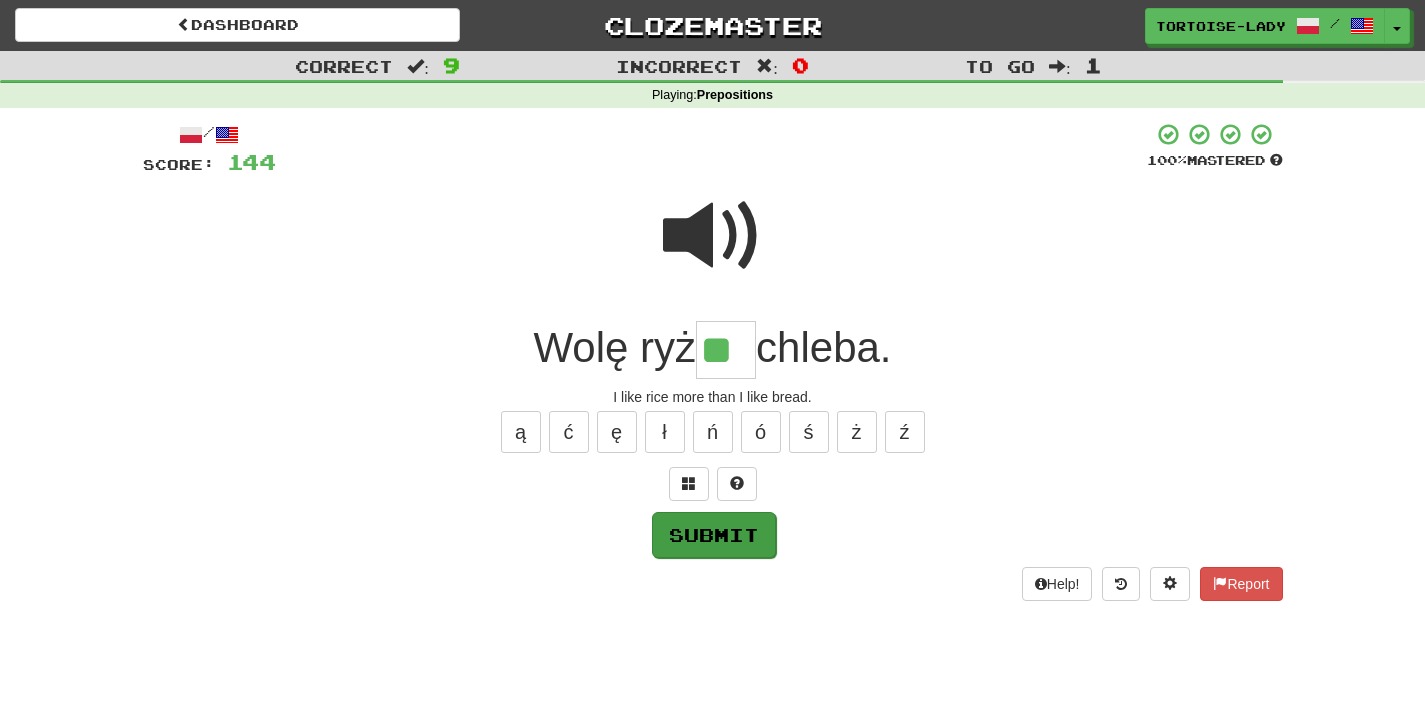 type on "**" 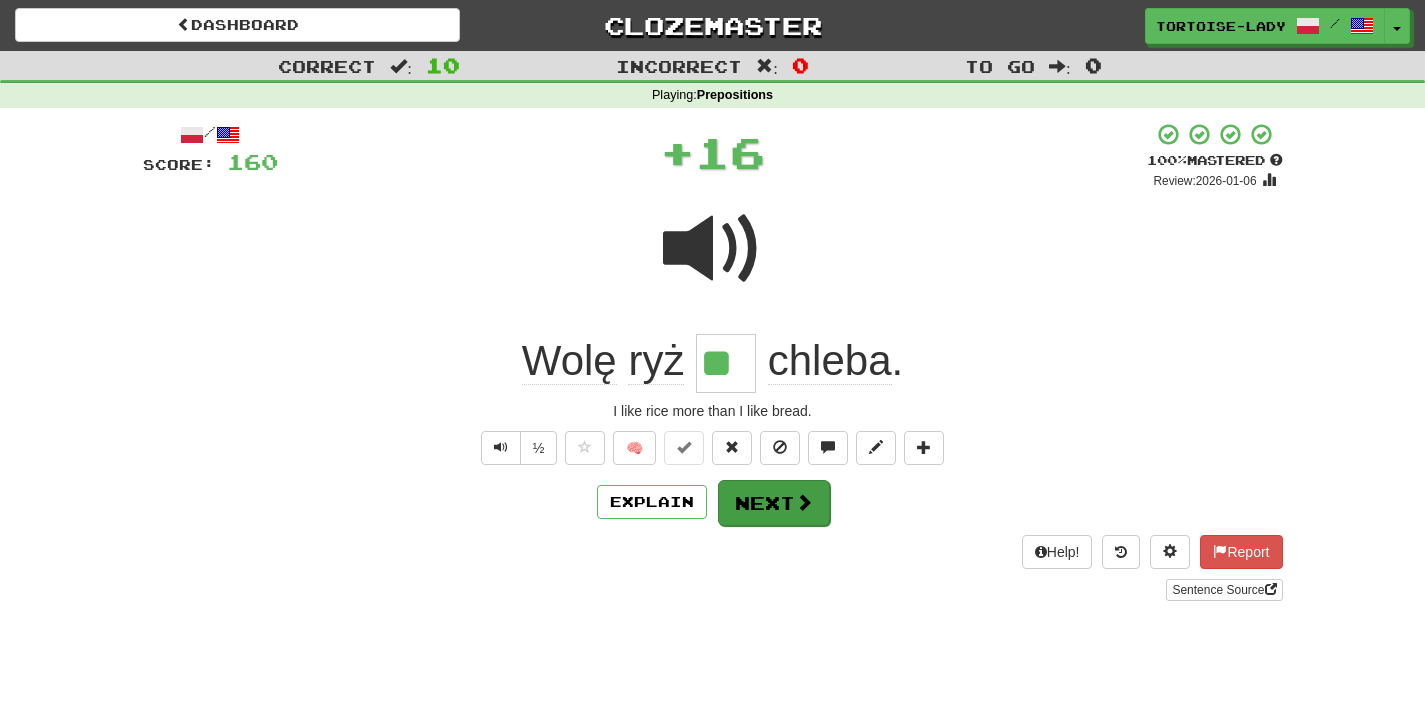 click on "Next" at bounding box center [774, 503] 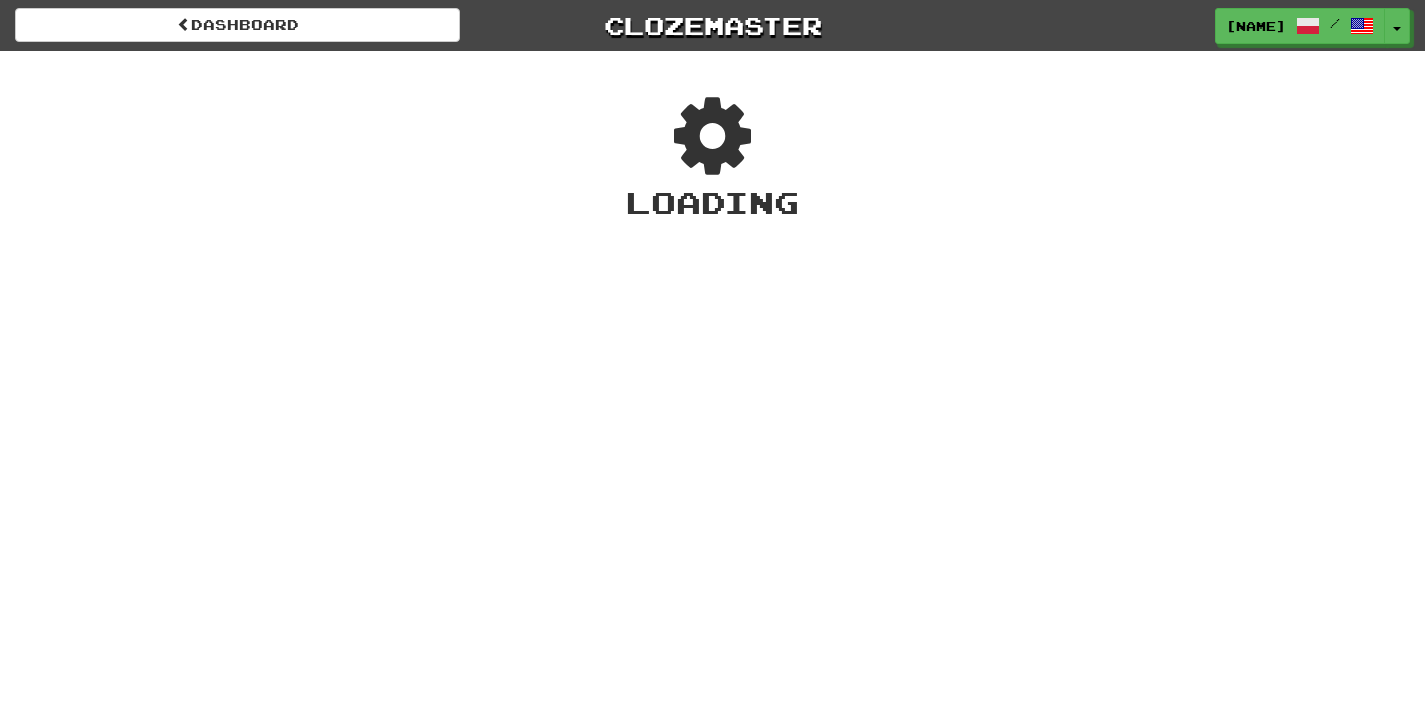 scroll, scrollTop: 0, scrollLeft: 0, axis: both 